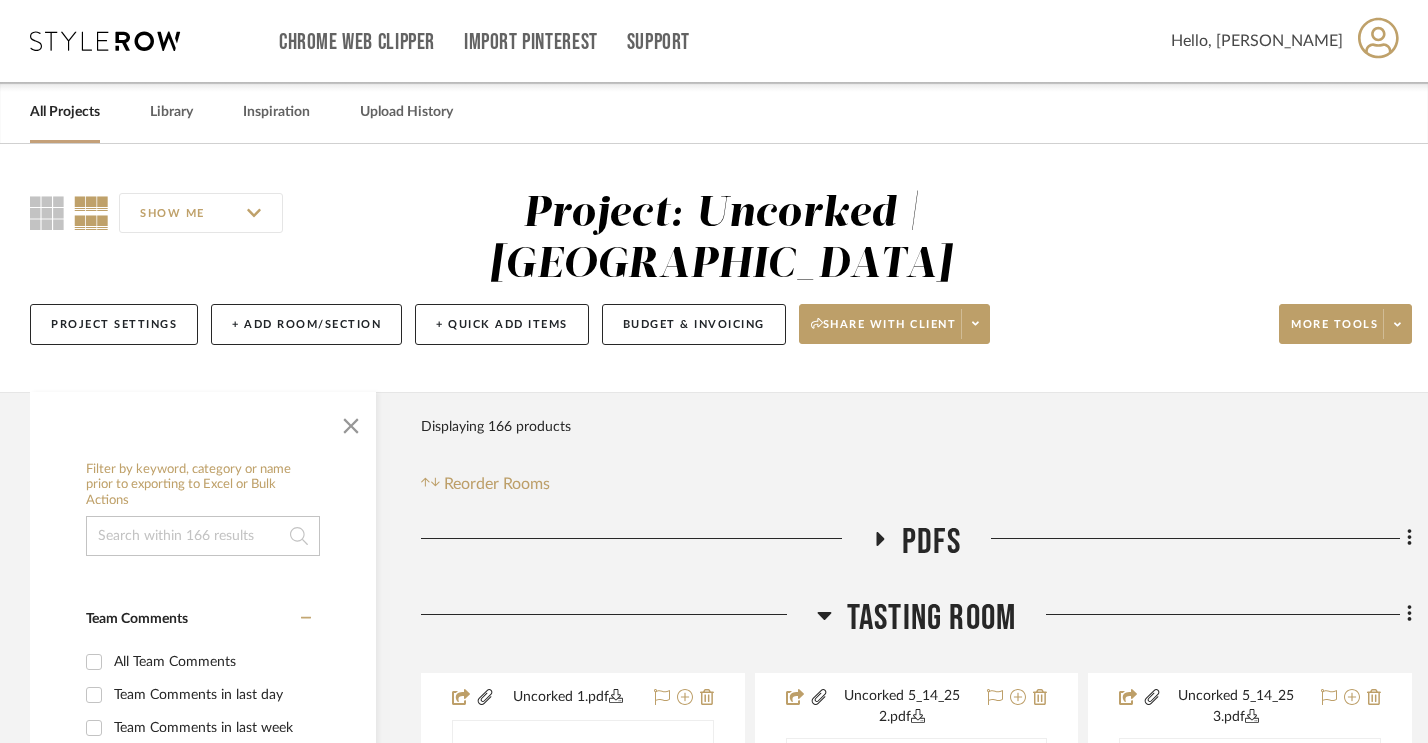 scroll, scrollTop: 0, scrollLeft: 0, axis: both 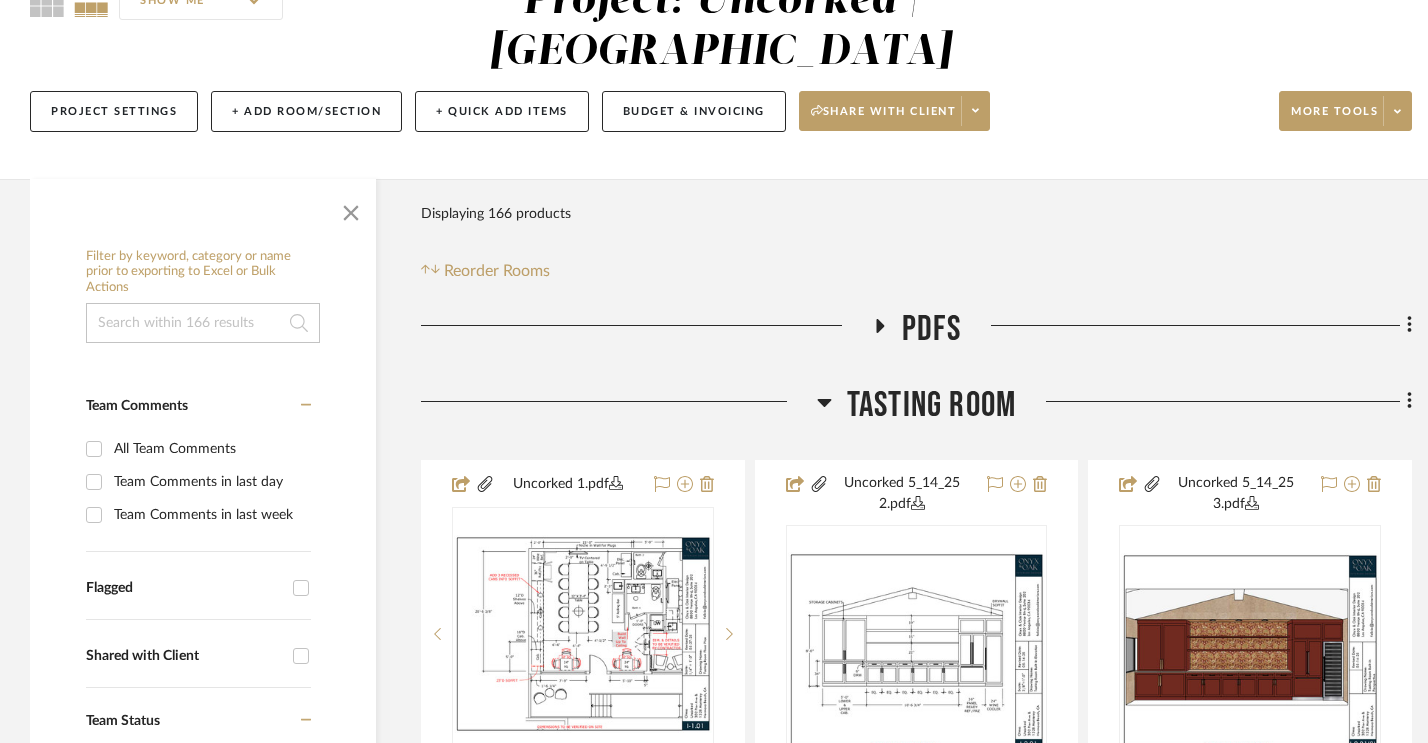 click on "All Team Comments" at bounding box center [94, 449] 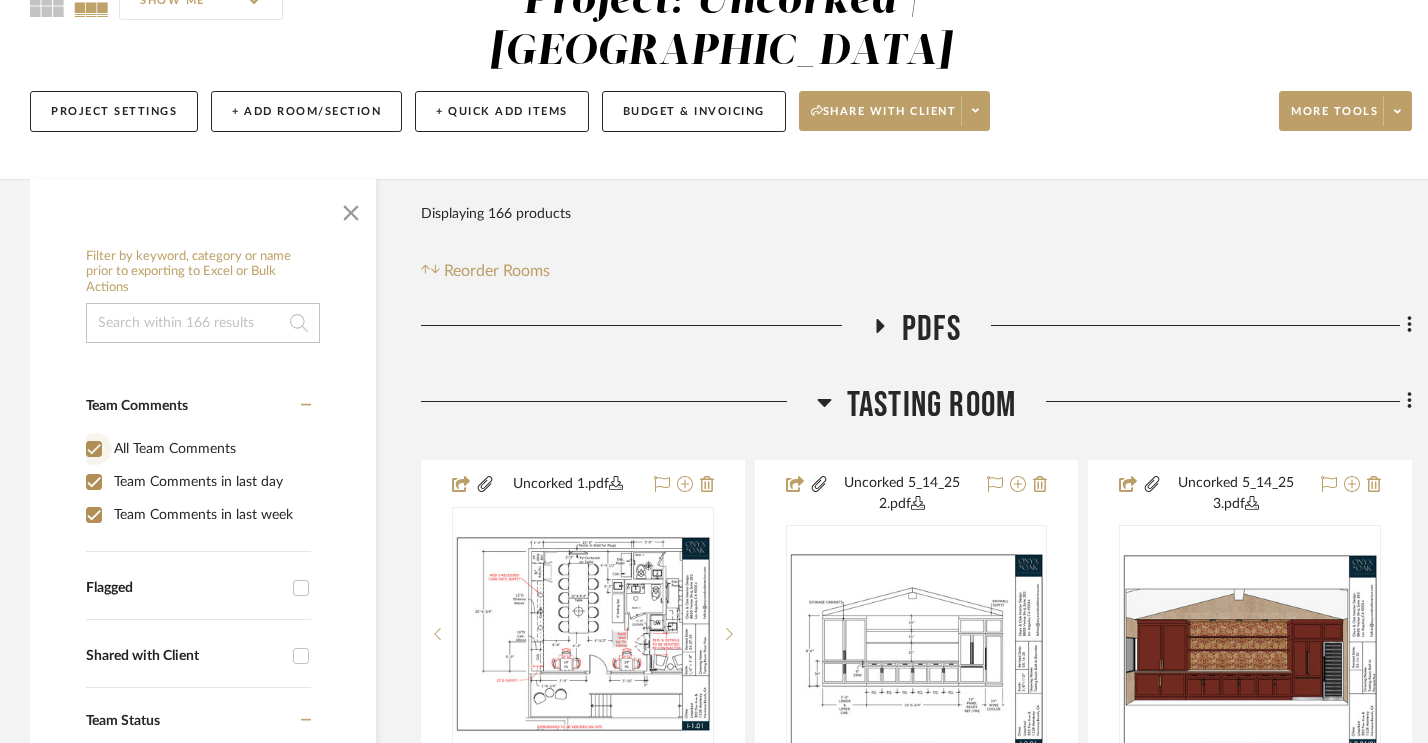 checkbox on "true" 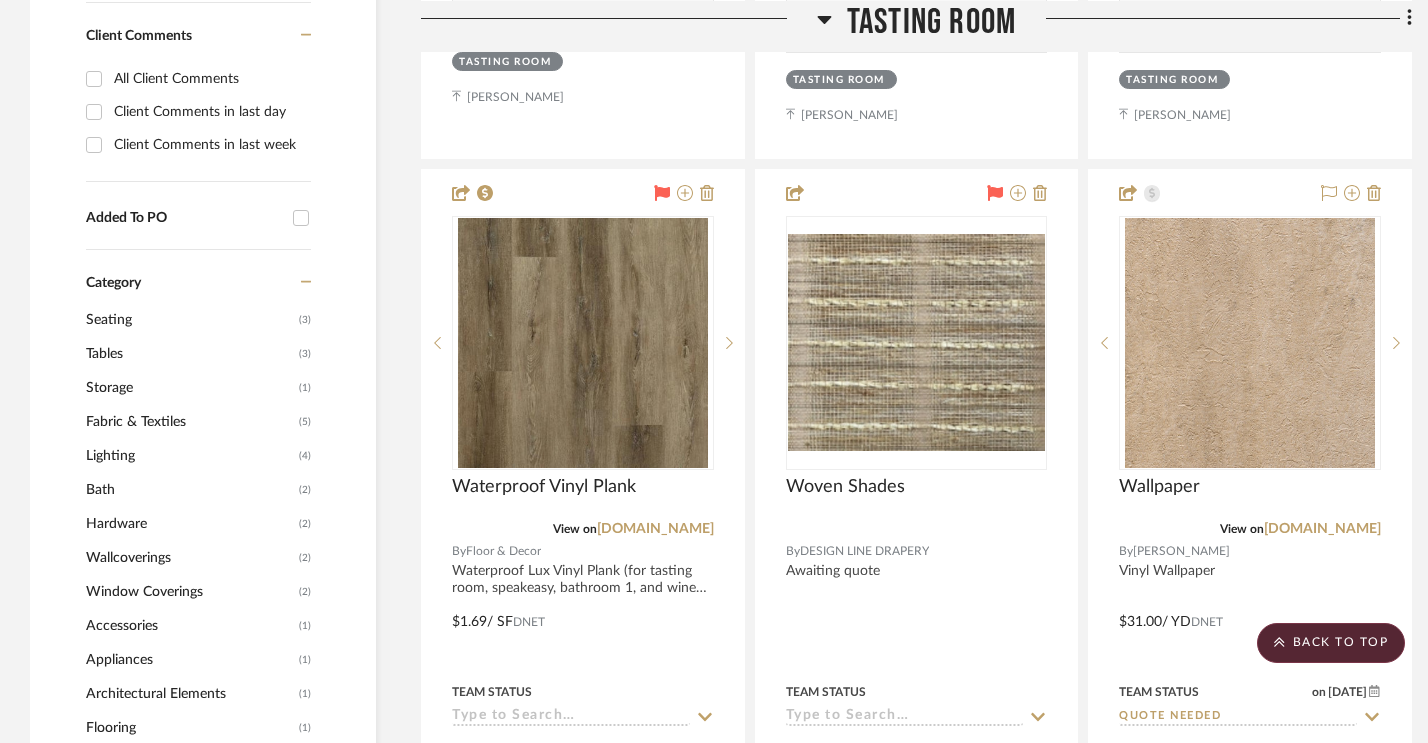 scroll, scrollTop: 1334, scrollLeft: 0, axis: vertical 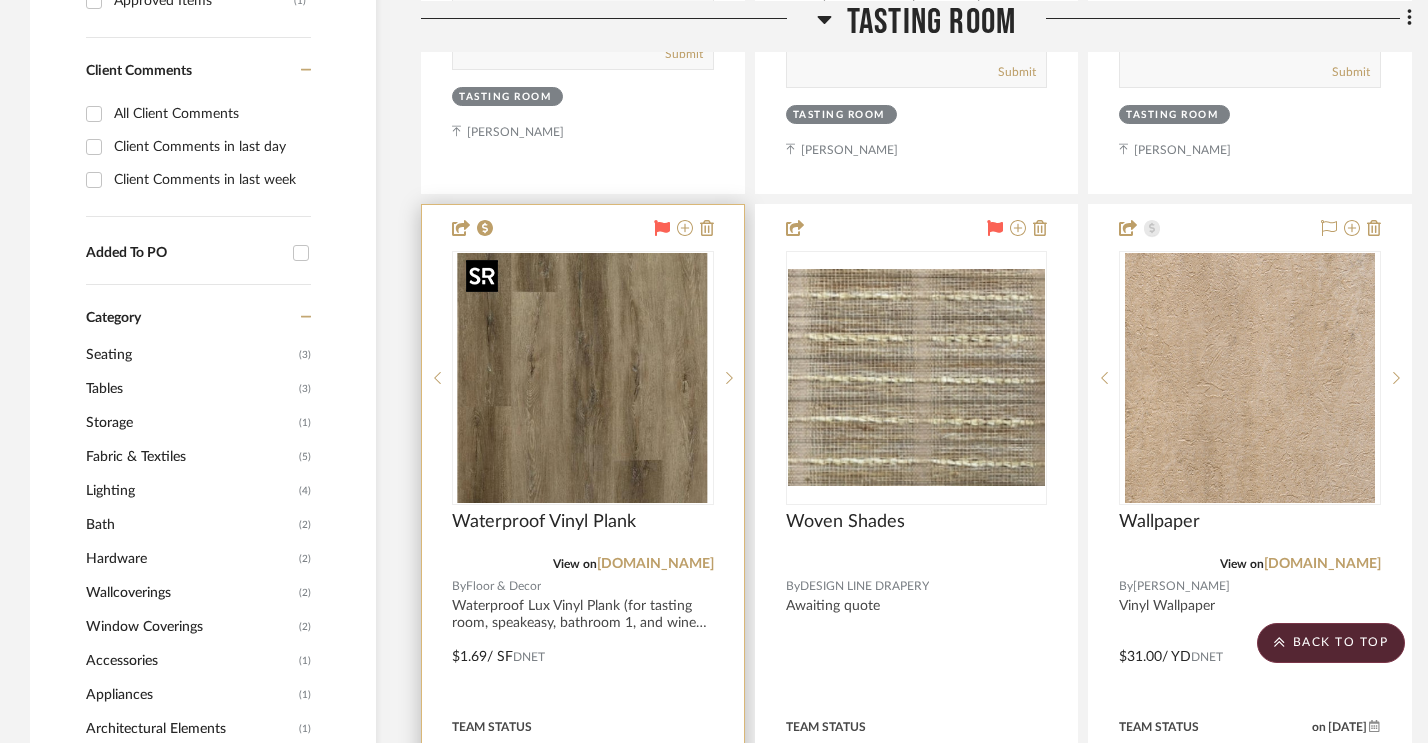 click at bounding box center (583, 378) 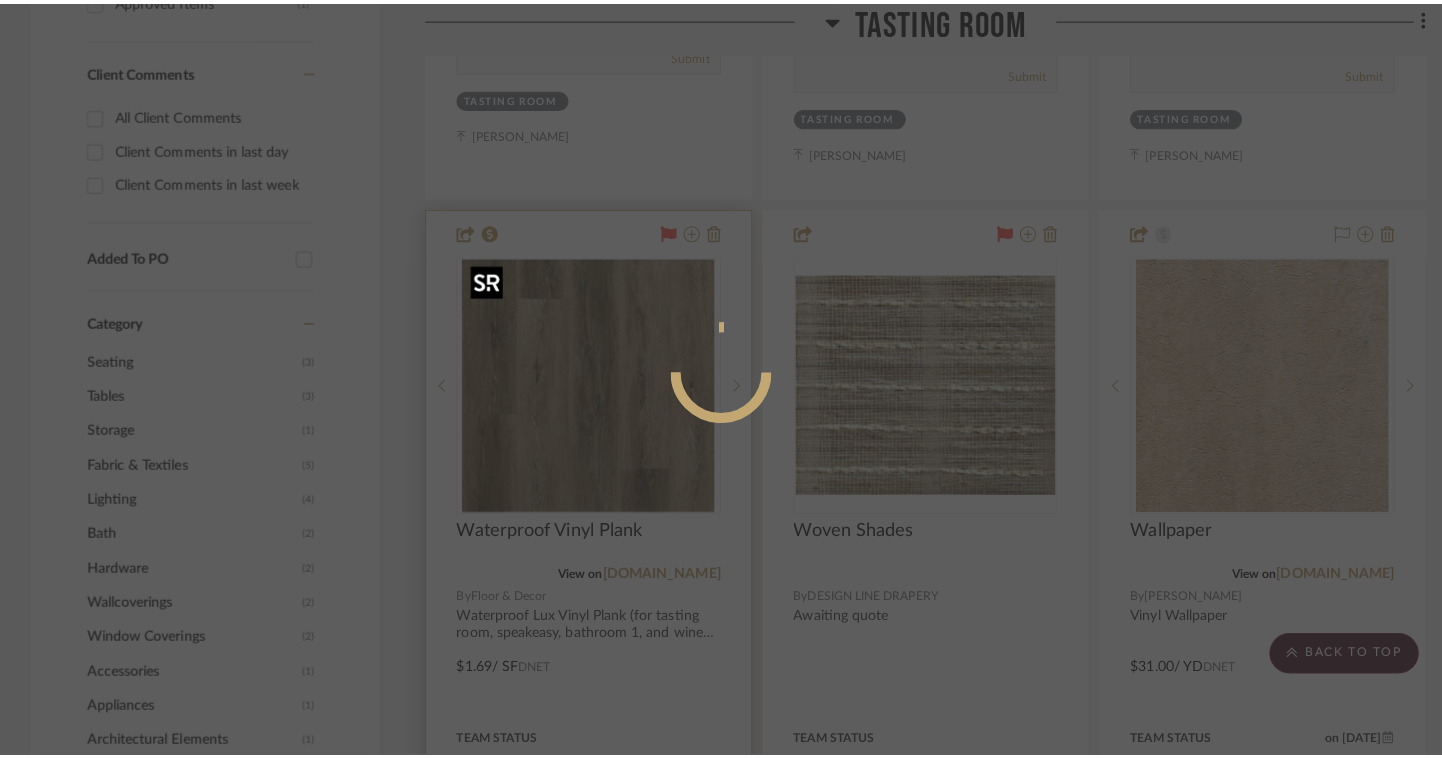 scroll, scrollTop: 0, scrollLeft: 0, axis: both 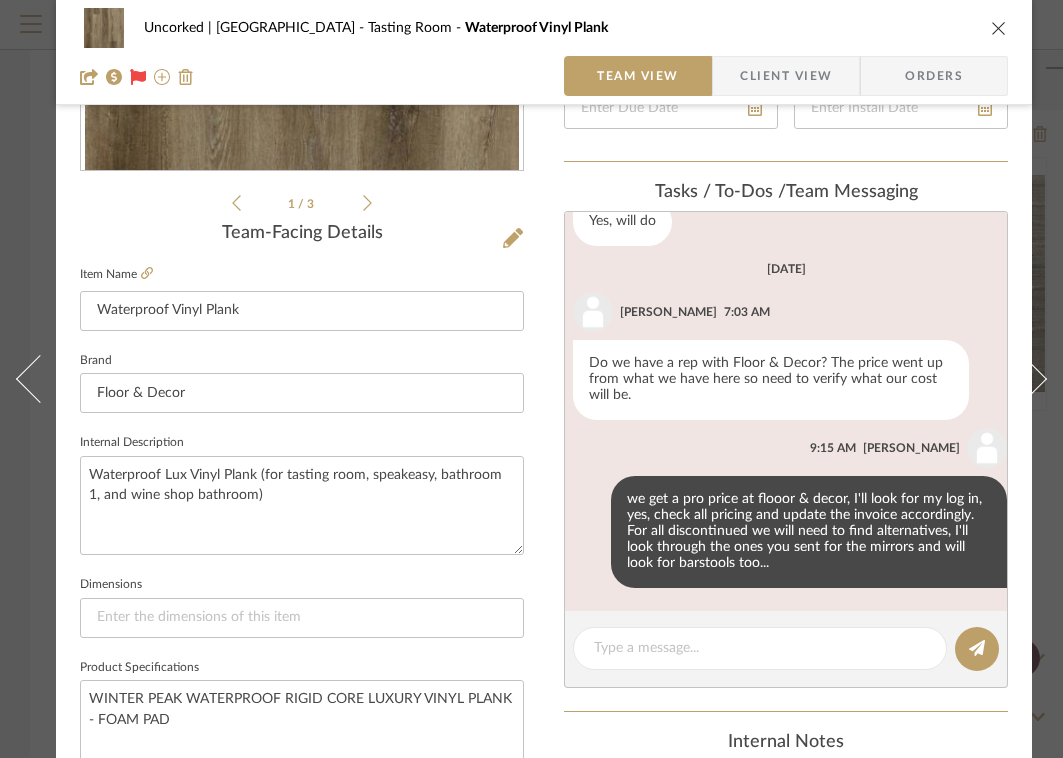 click at bounding box center [999, 28] 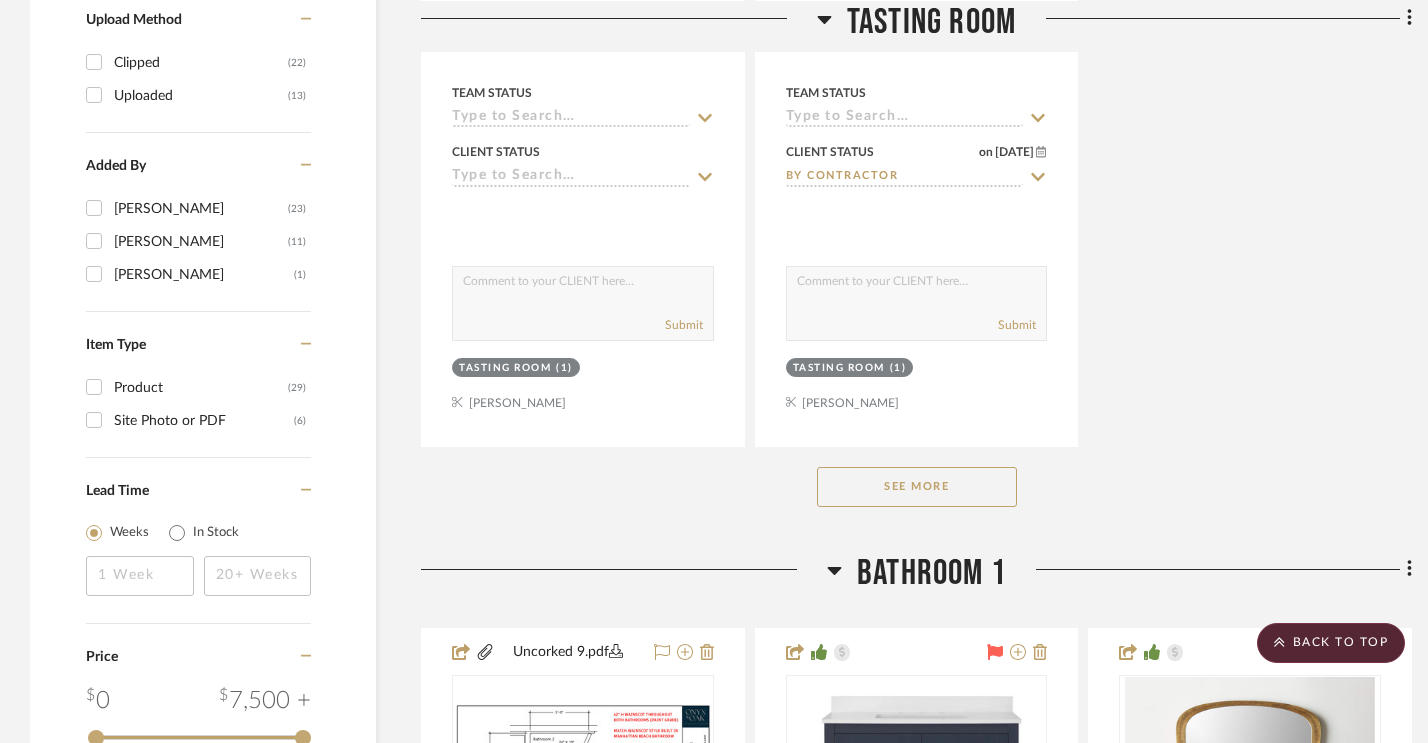 scroll, scrollTop: 2896, scrollLeft: 0, axis: vertical 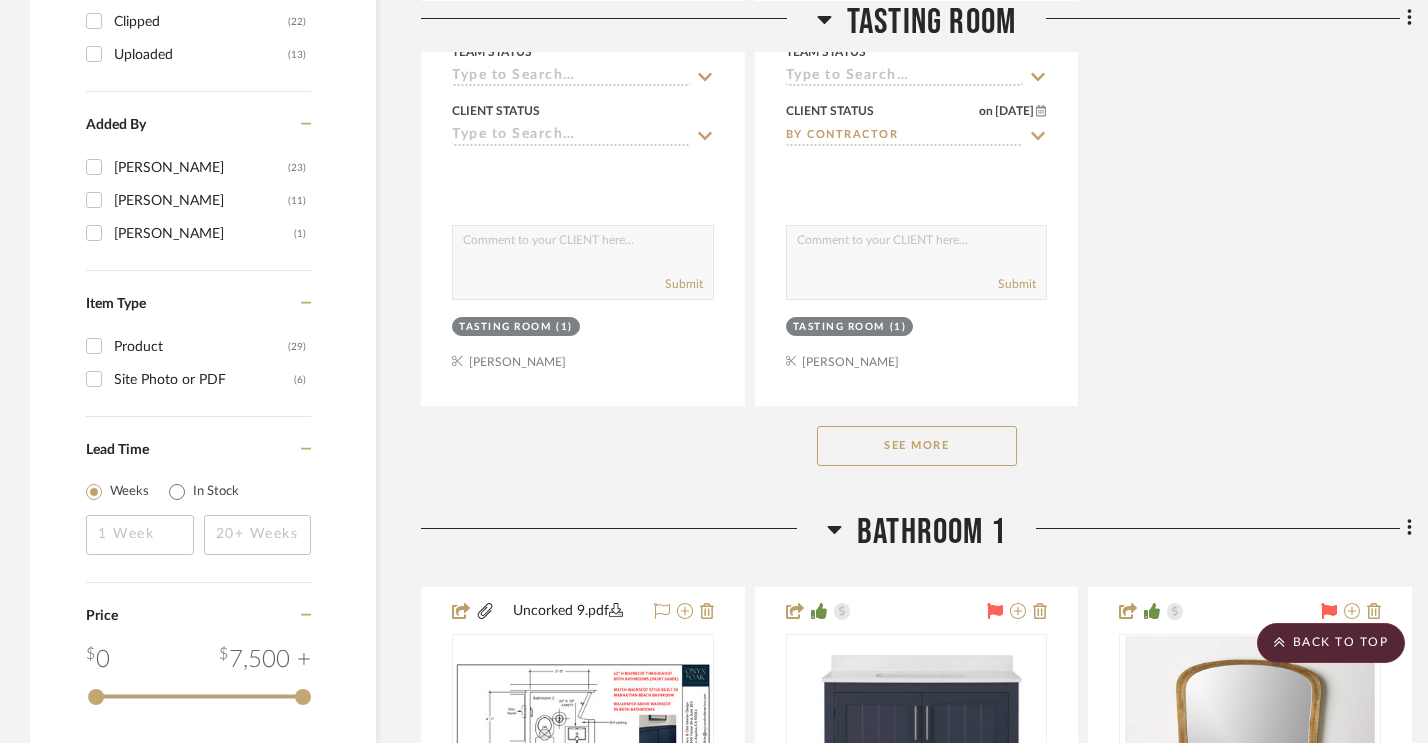 click on "See More" 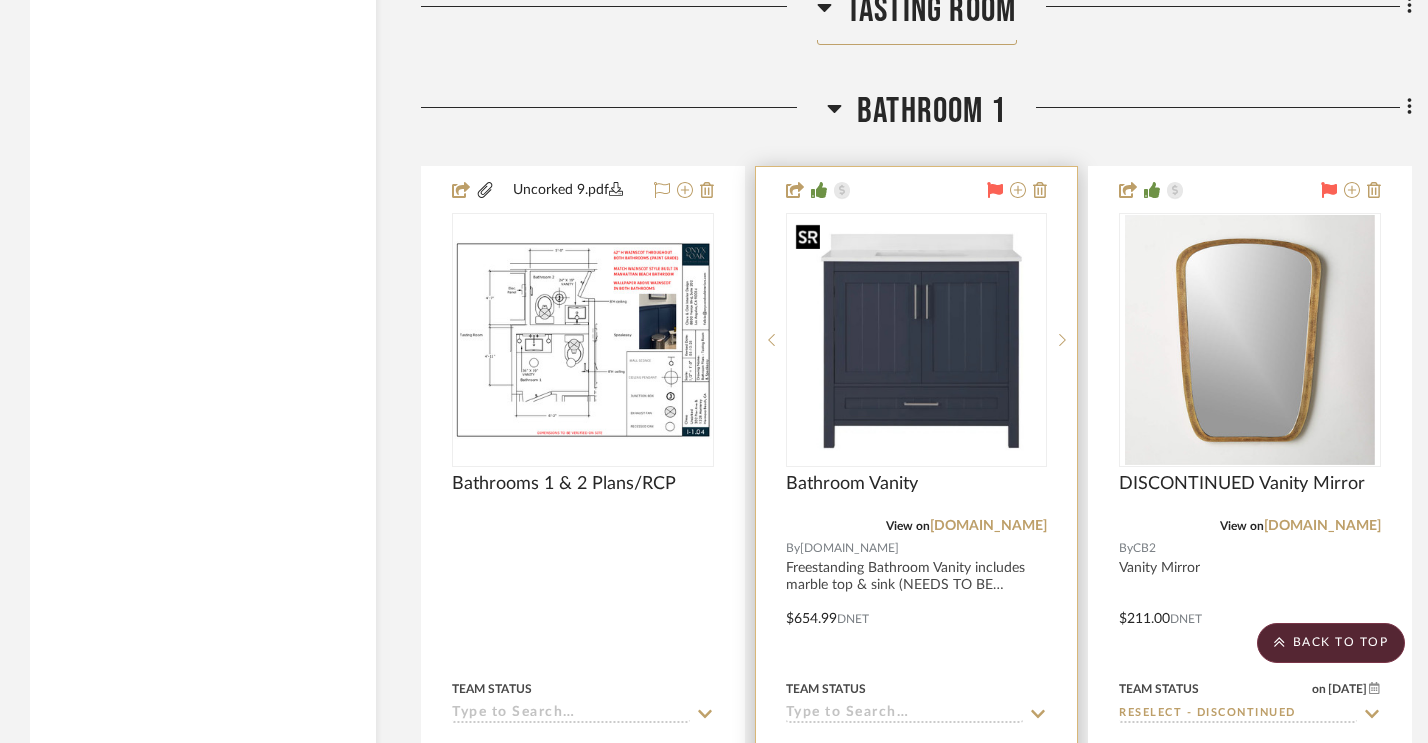 scroll, scrollTop: 5228, scrollLeft: 0, axis: vertical 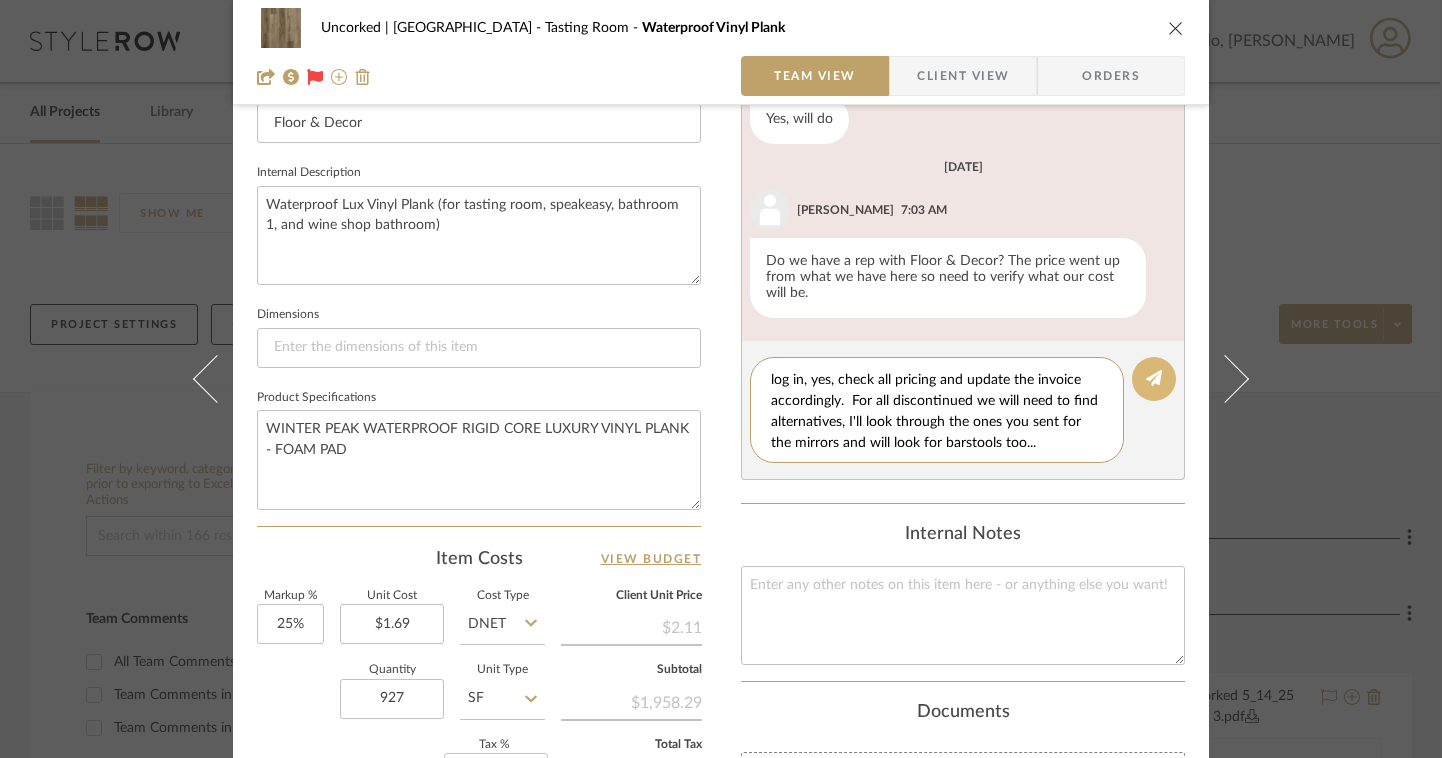 type on "we get a pro price at flooor & decor, I'll look for my log in, yes, check all pricing and update the invoice accordingly.  For all discontinued we will need to find alternatives, I'll look through the ones you sent for the mirrors and will look for barstools too..." 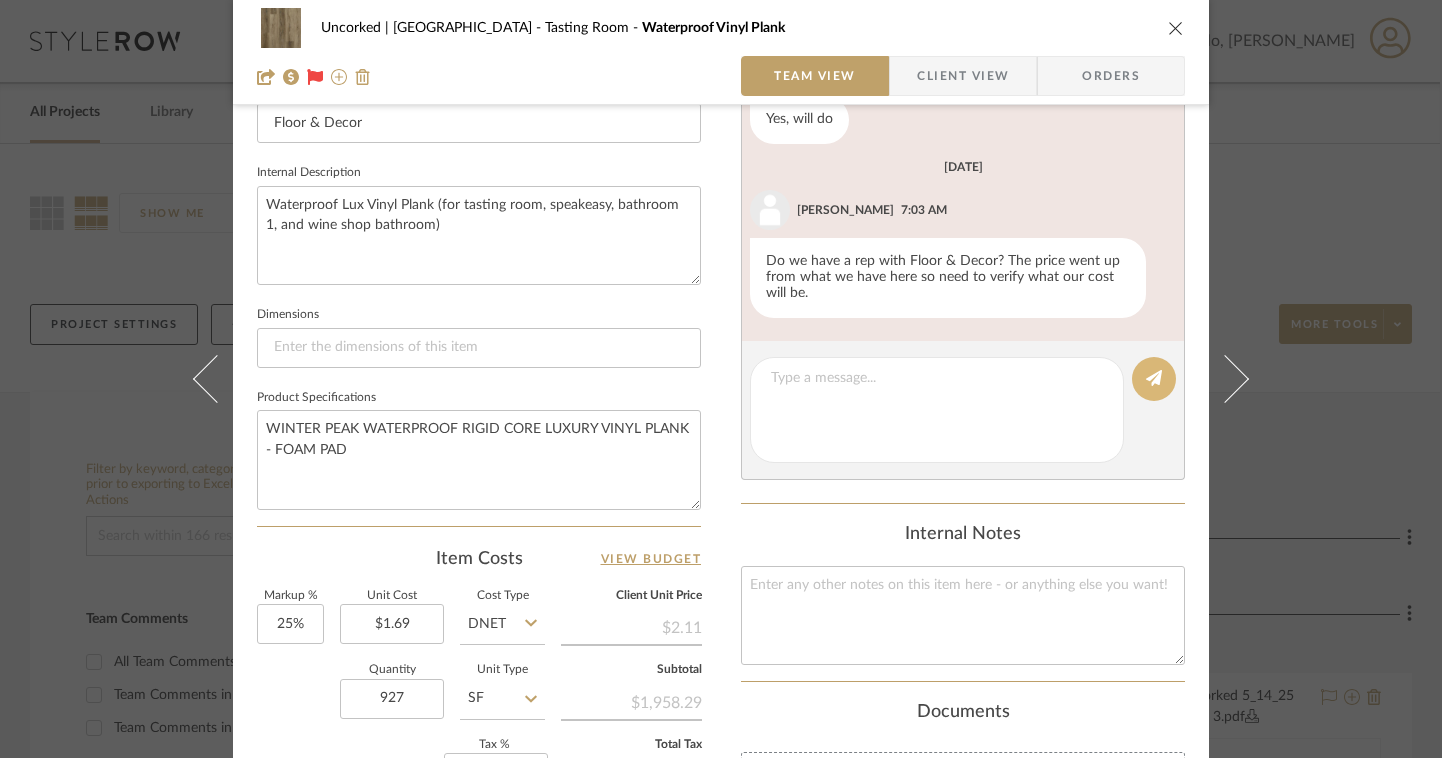 scroll, scrollTop: 0, scrollLeft: 0, axis: both 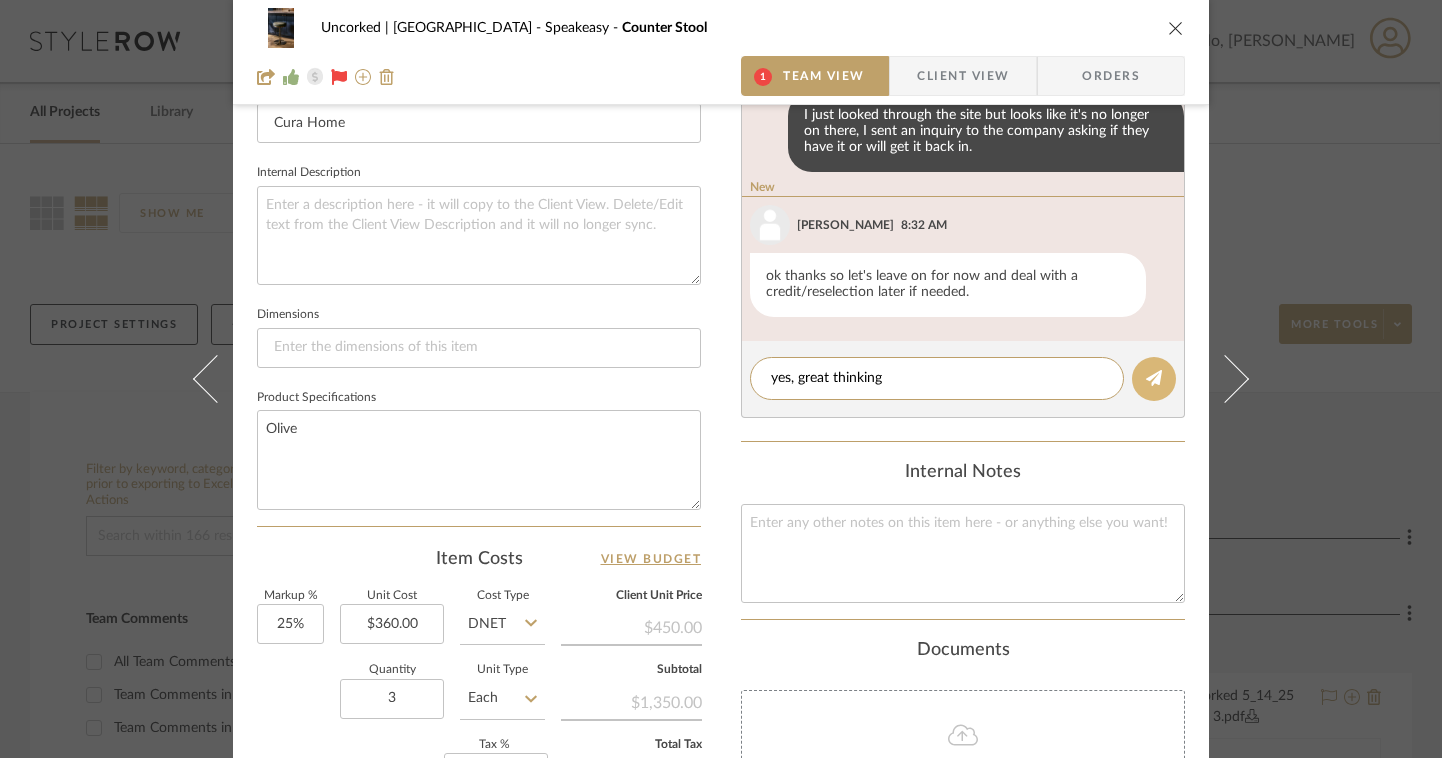 type on "yes, great thinking" 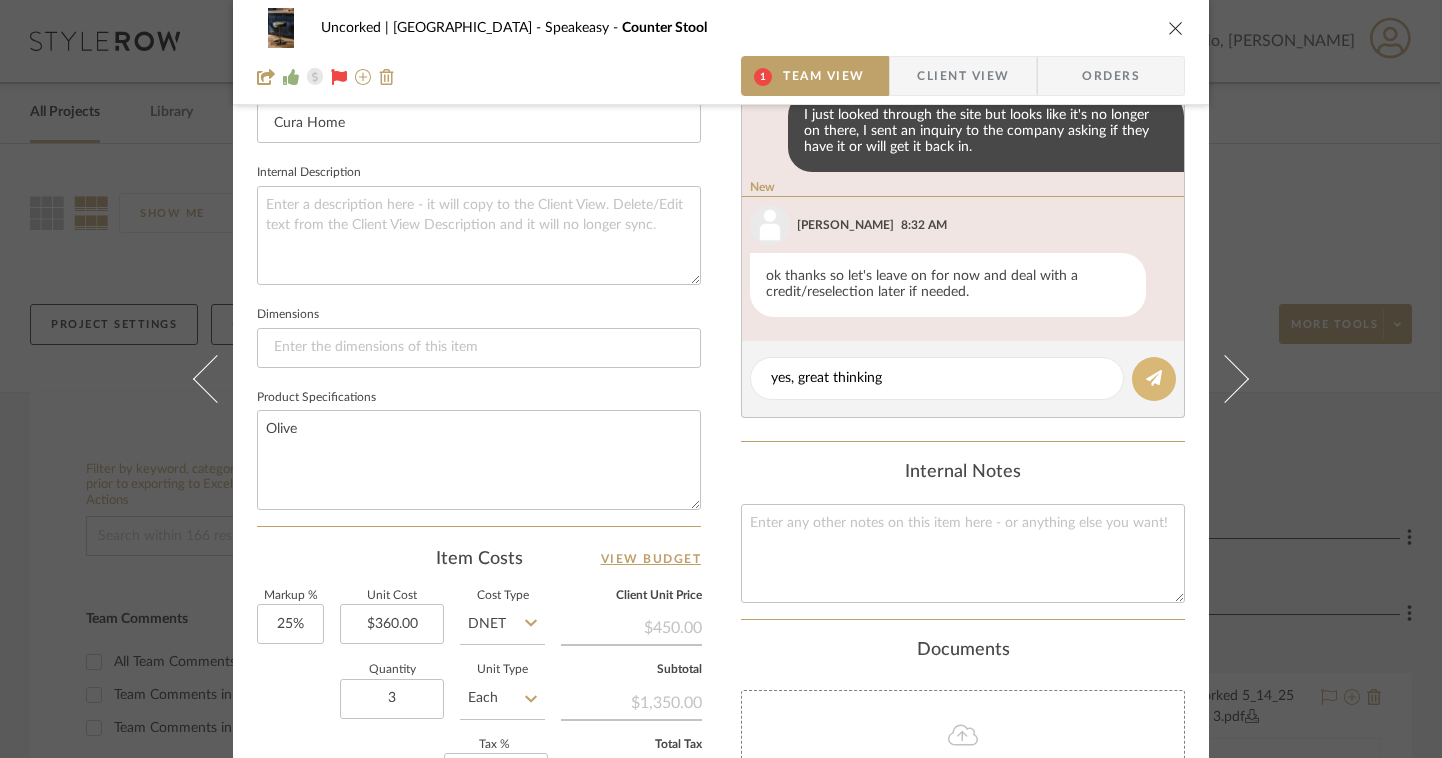 click 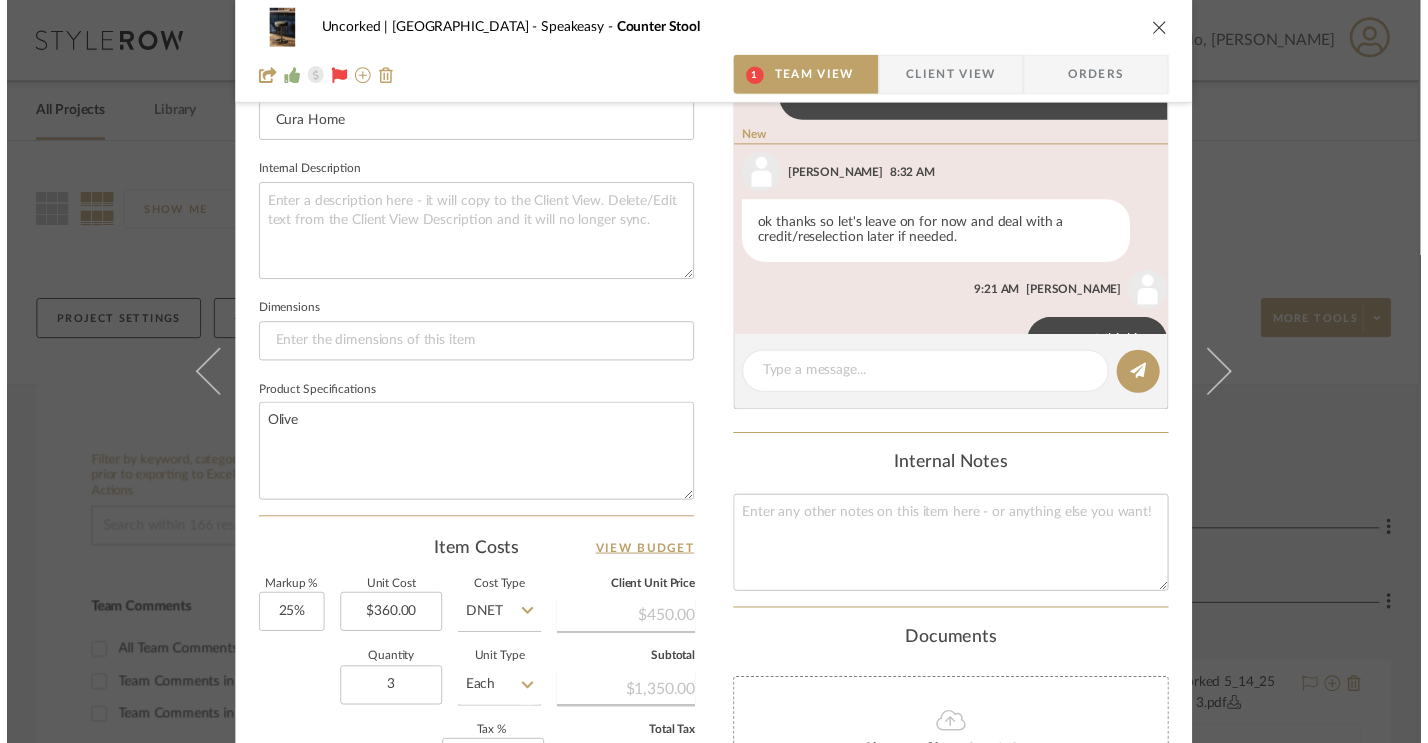 scroll, scrollTop: 184, scrollLeft: 0, axis: vertical 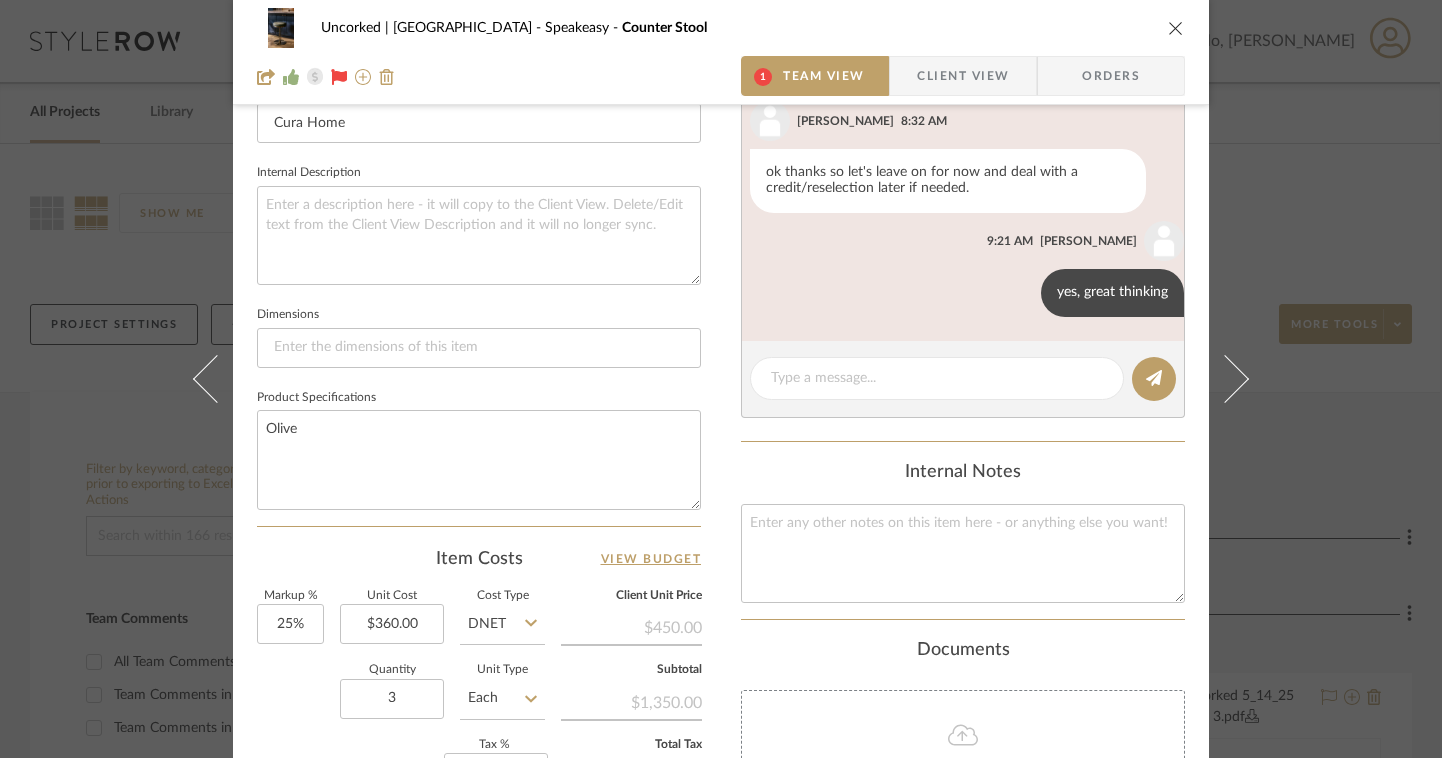 click at bounding box center (1176, 28) 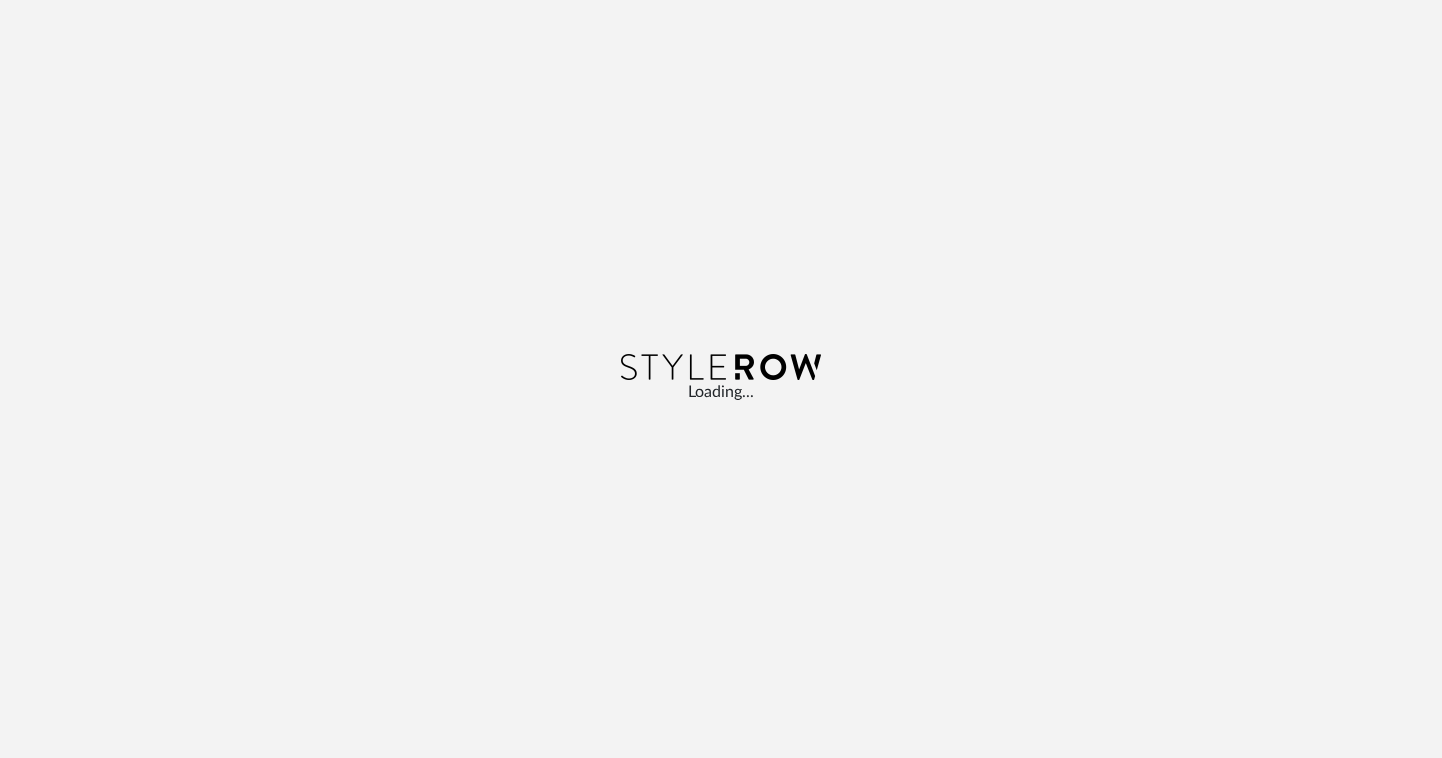 scroll, scrollTop: 0, scrollLeft: 0, axis: both 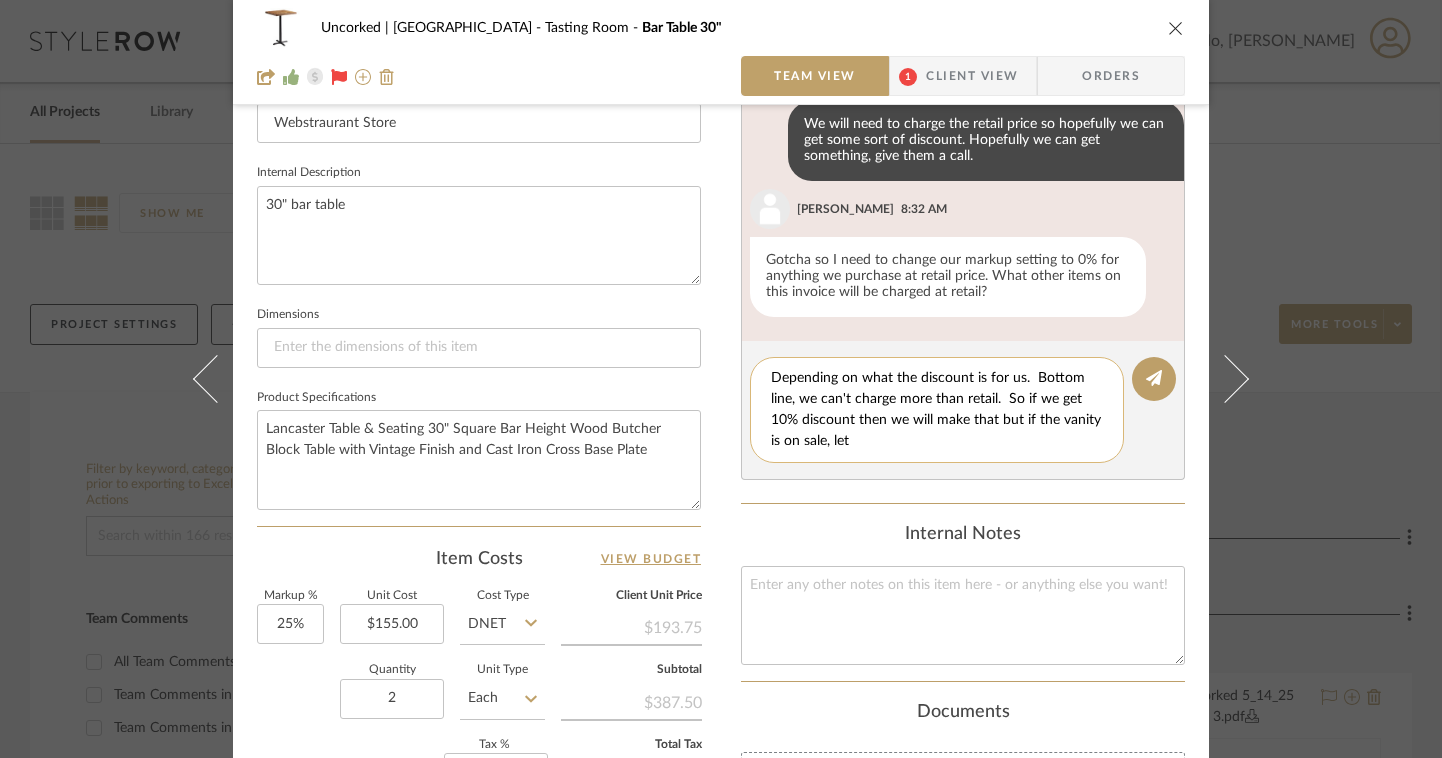 click on "Depending on what the discount is for us.  Bottom line, we can't charge more than retail.  So if we get 10% discount then we will make that but if the vanity is on sale, let" 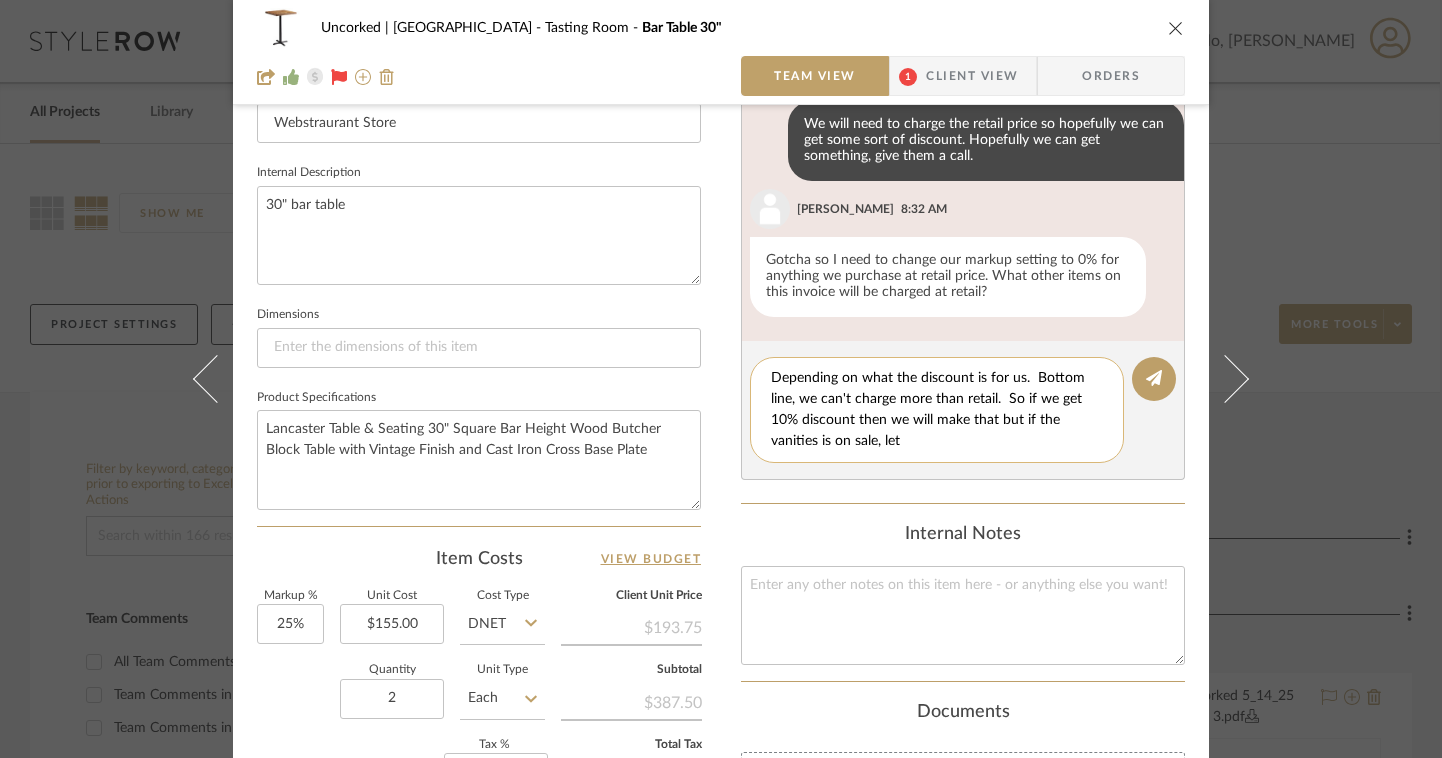 click on "Depending on what the discount is for us.  Bottom line, we can't charge more than retail.  So if we get 10% discount then we will make that but if the vanities is on sale, let" 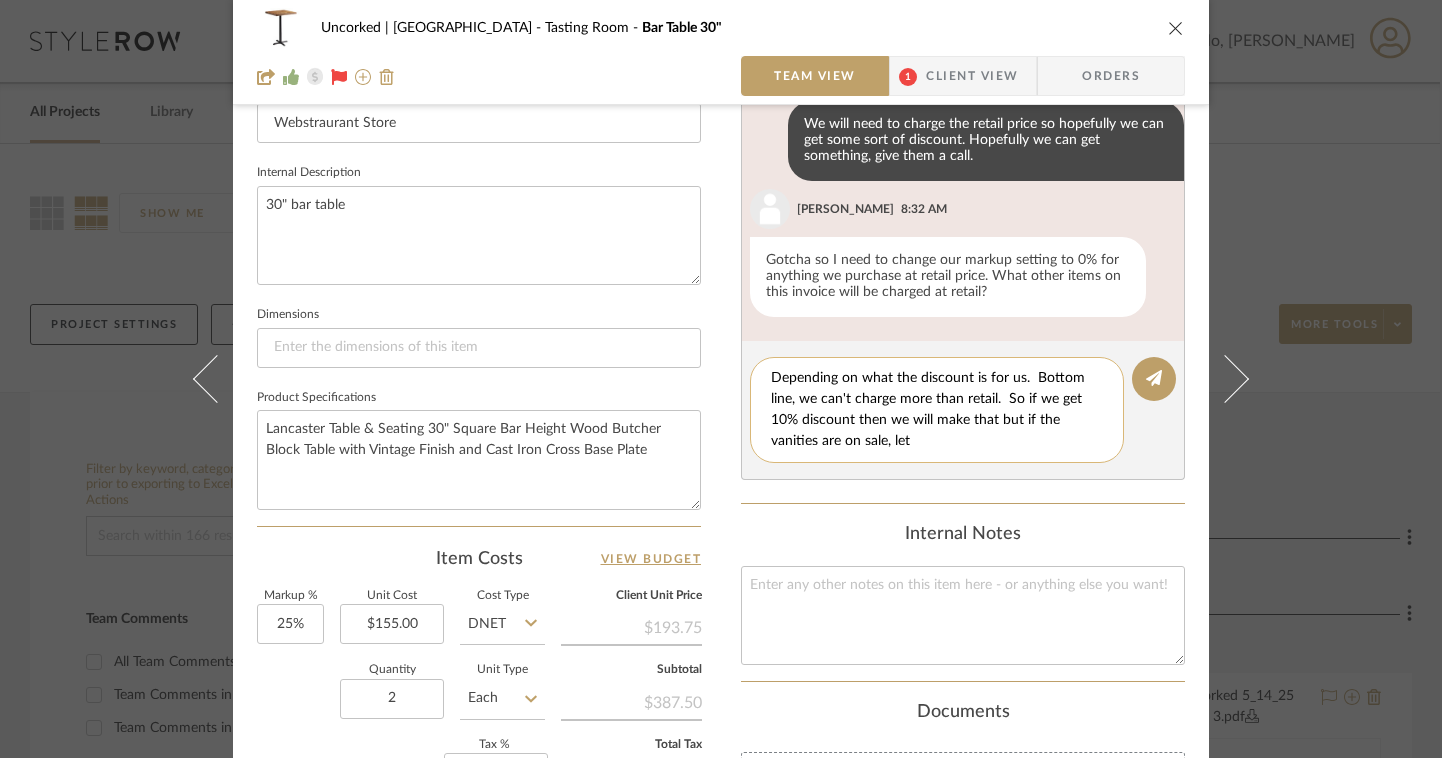 click on "Depending on what the discount is for us.  Bottom line, we can't charge more than retail.  So if we get 10% discount then we will make that but if the vanities are on sale, let" 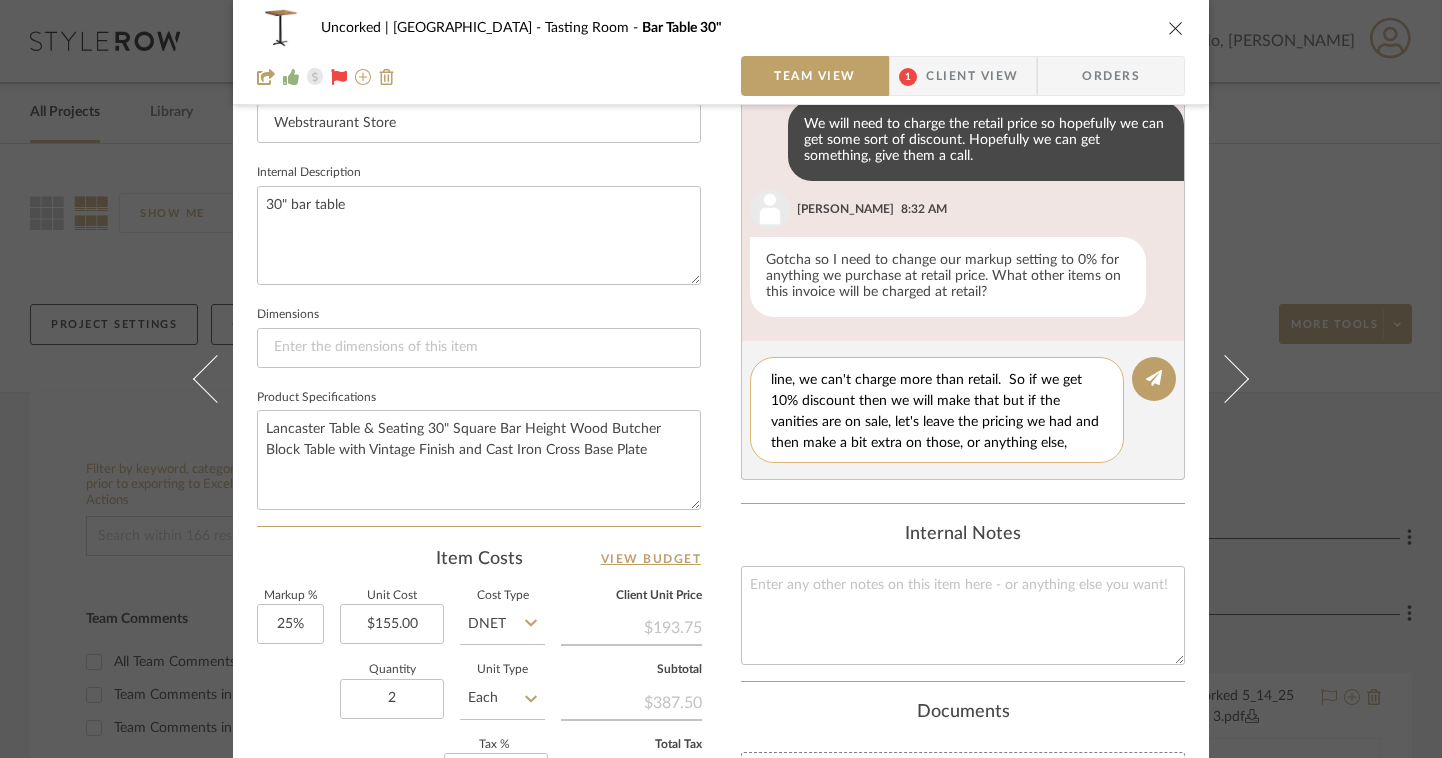 scroll, scrollTop: 40, scrollLeft: 0, axis: vertical 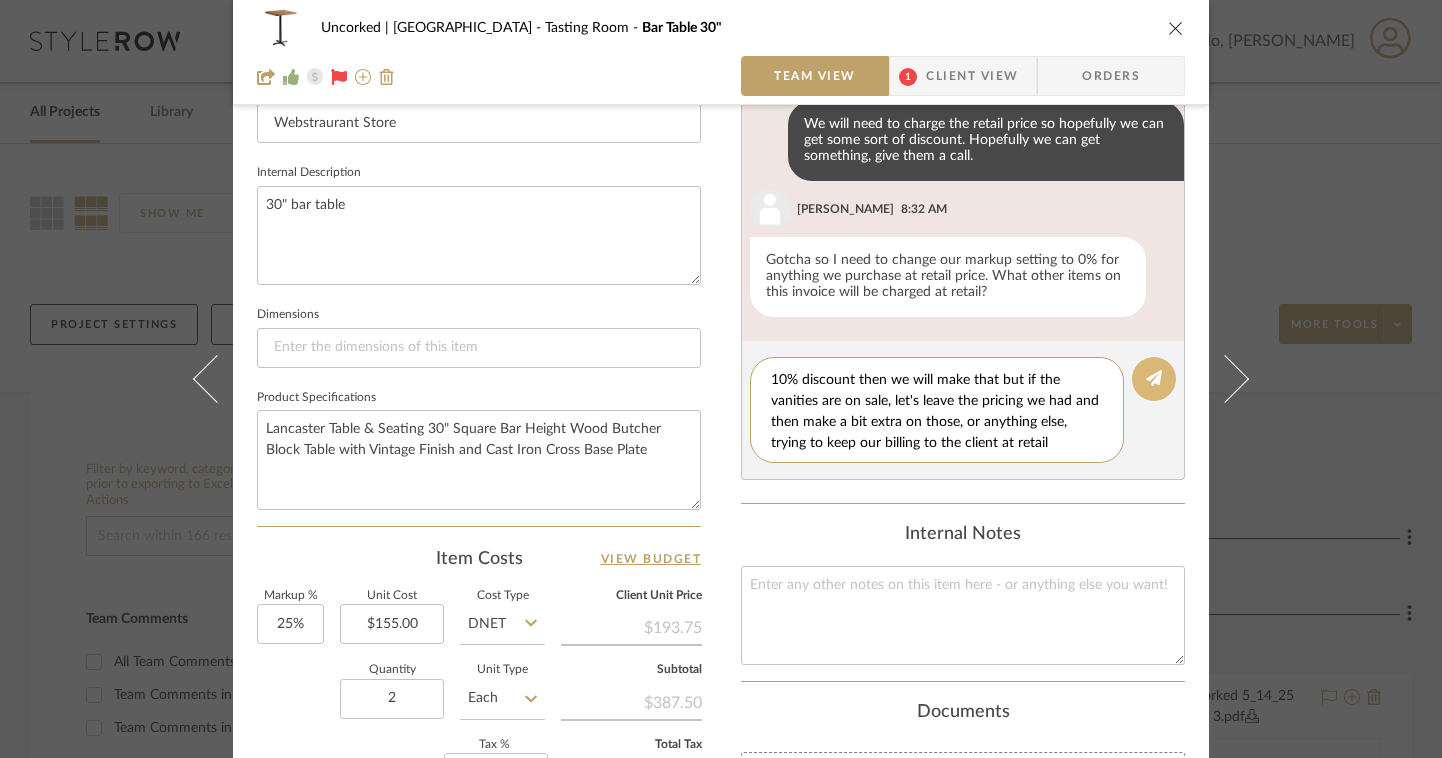 type on "Depending on what the discount is for us.  Bottom line, we can't charge more than retail.  So if we get 10% discount then we will make that but if the vanities are on sale, let's leave the pricing we had and then make a bit extra on those, or anything else, trying to keep our billing to the client at retail" 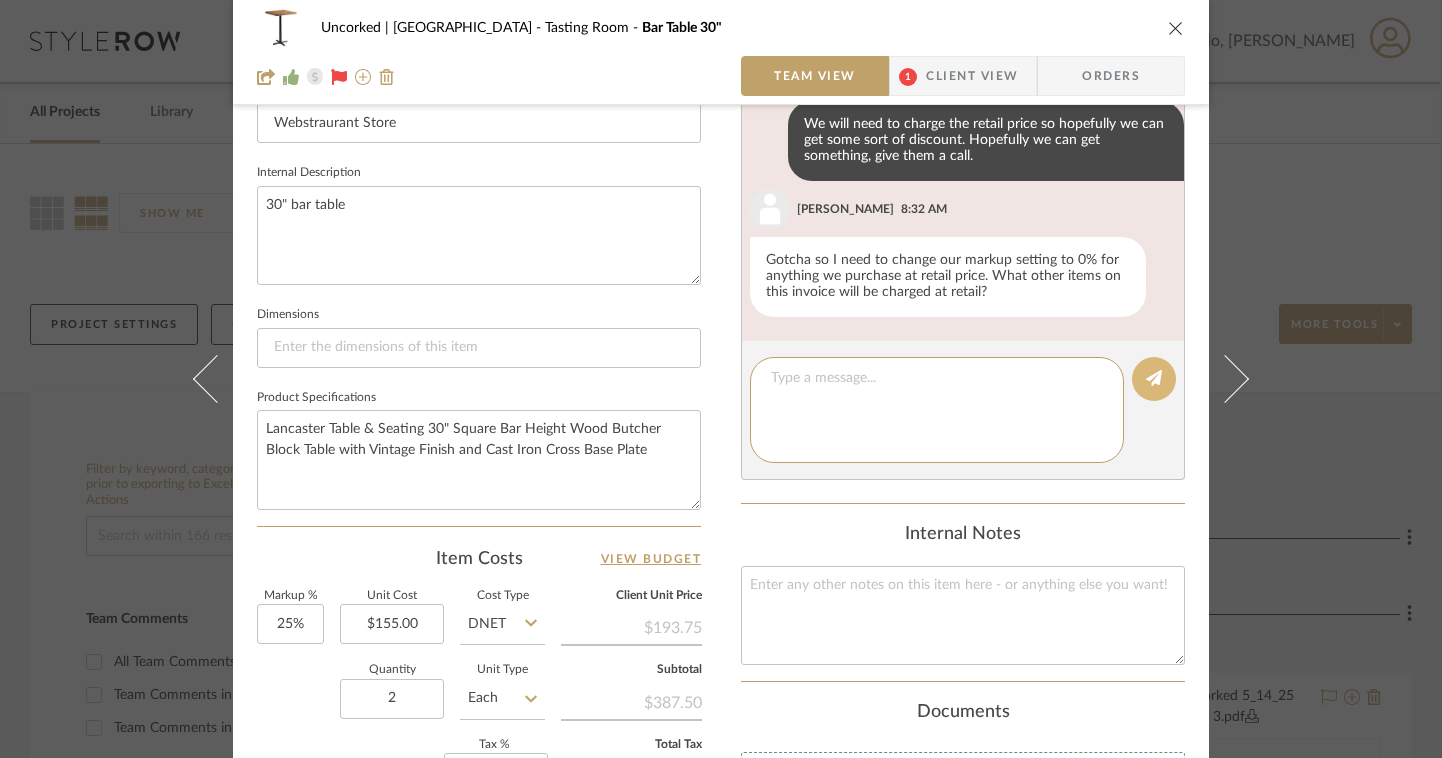 scroll, scrollTop: 0, scrollLeft: 0, axis: both 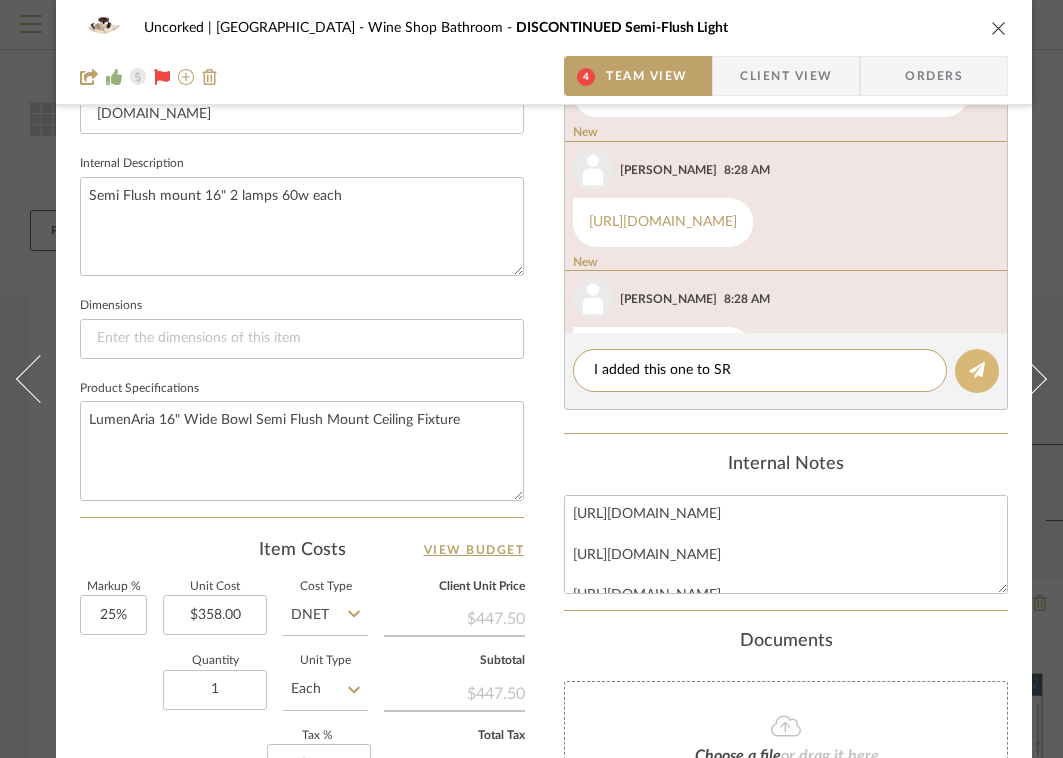type on "I added this one to SR" 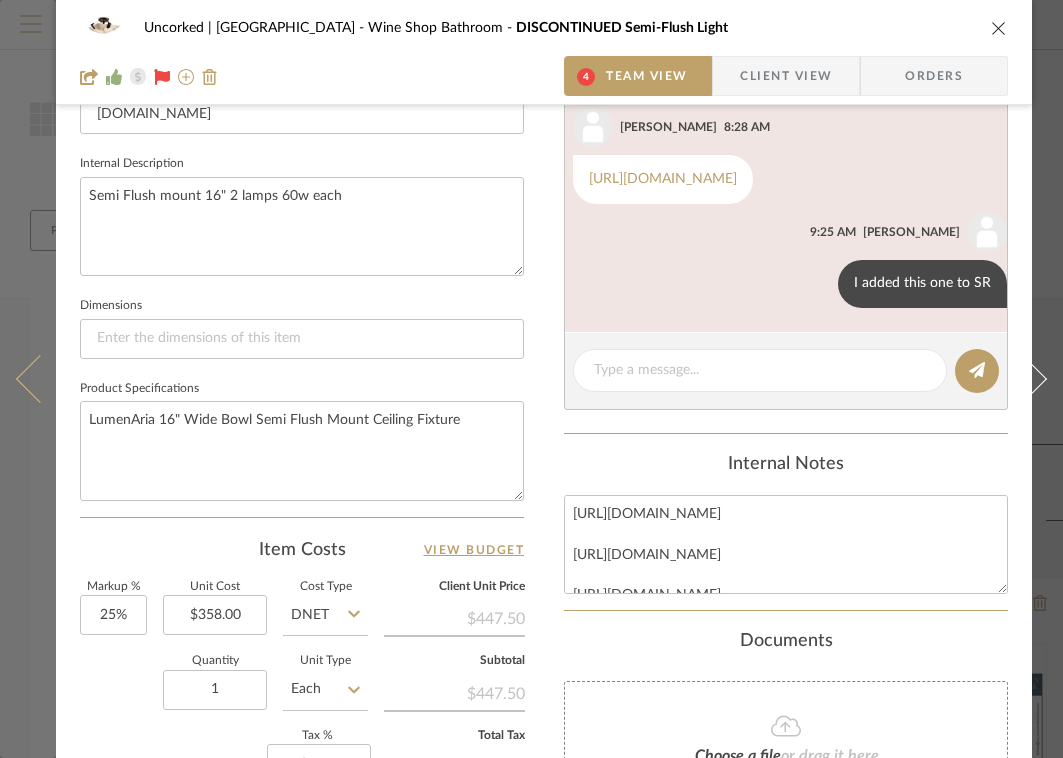 scroll, scrollTop: 253, scrollLeft: 0, axis: vertical 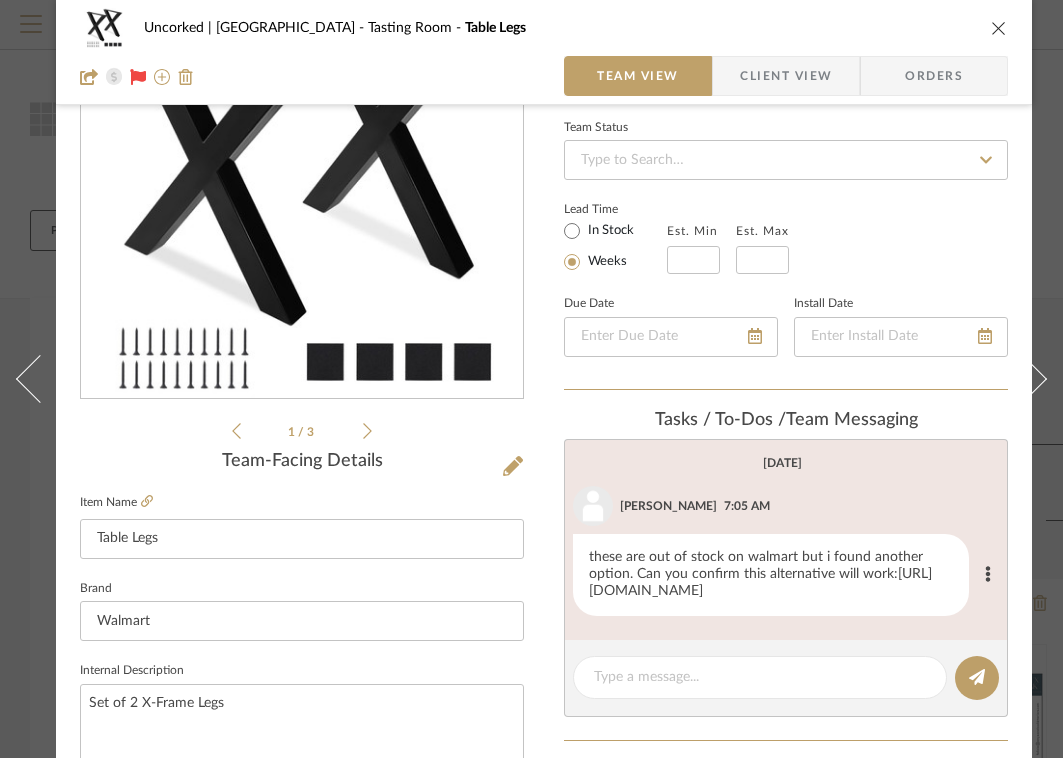 click on "https://www.homedepot.com/p/Huluwat-2-Pieces-24-in-x-28-in-Heavy-Duty-Steel-Table-Legs-X-Table-Legs-Black-S-41483/331833142" at bounding box center [760, 582] 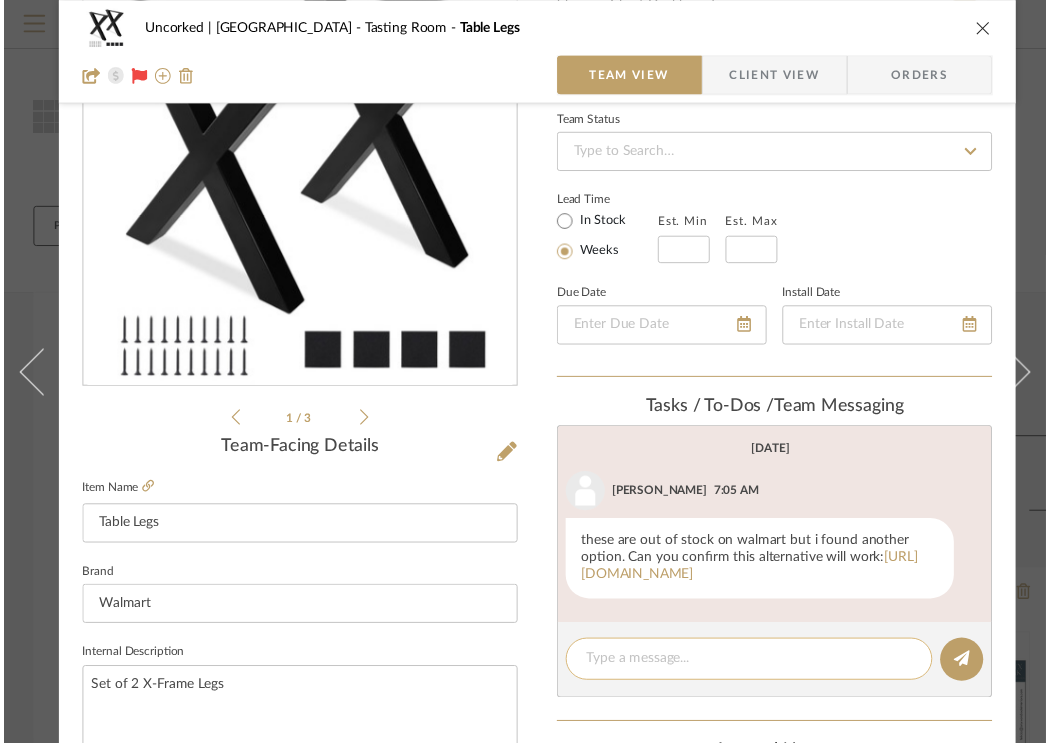 scroll, scrollTop: 178, scrollLeft: 0, axis: vertical 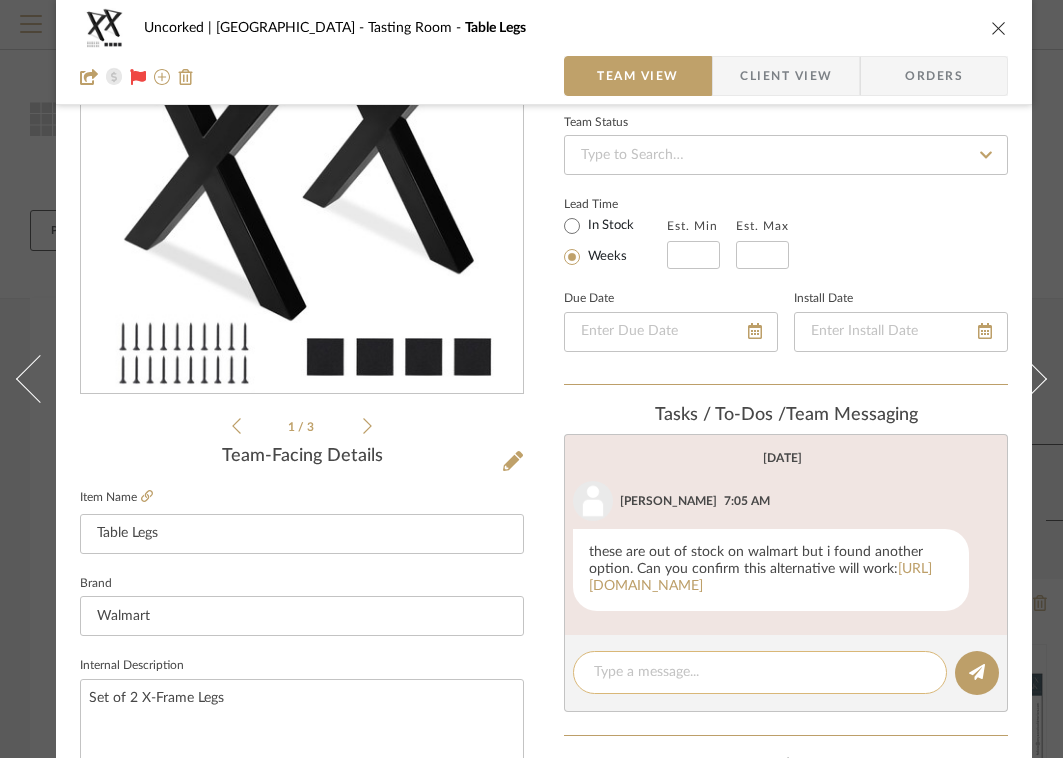 click 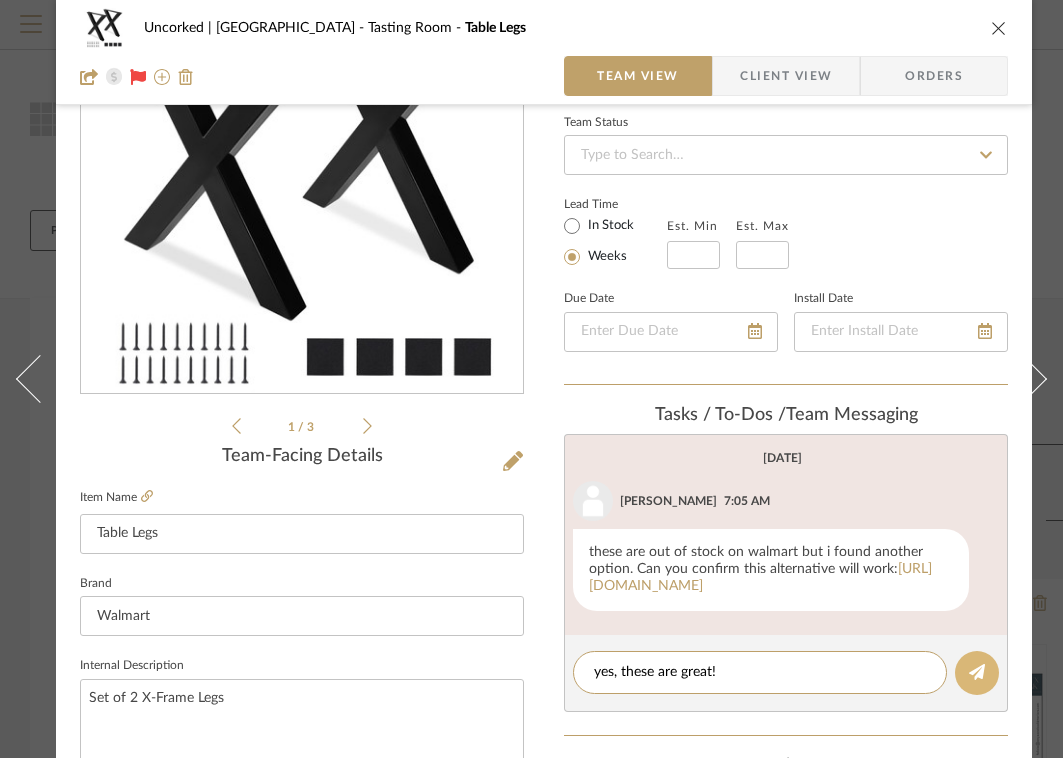 type on "yes, these are great!" 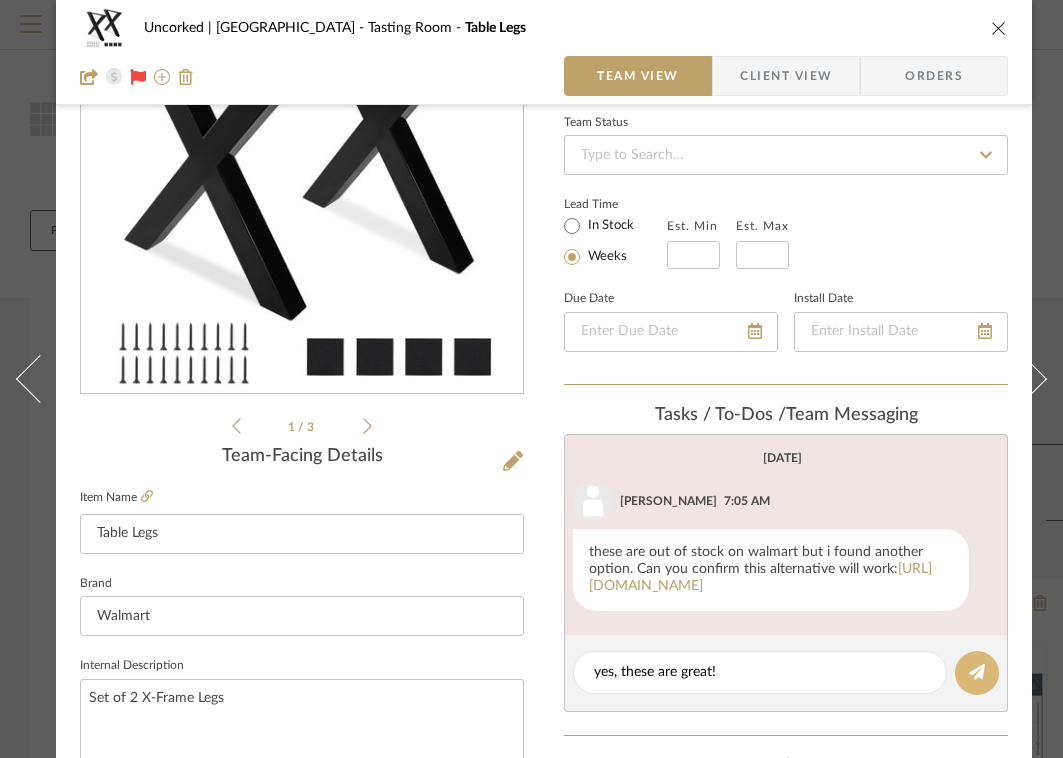 click 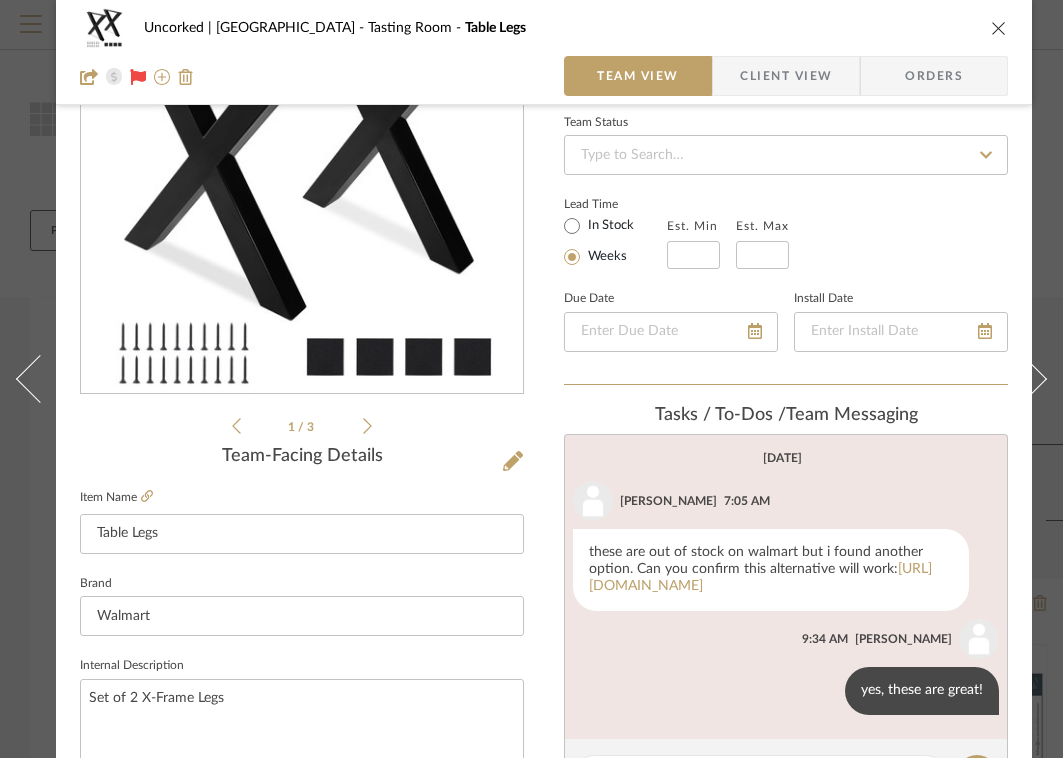 click at bounding box center (999, 28) 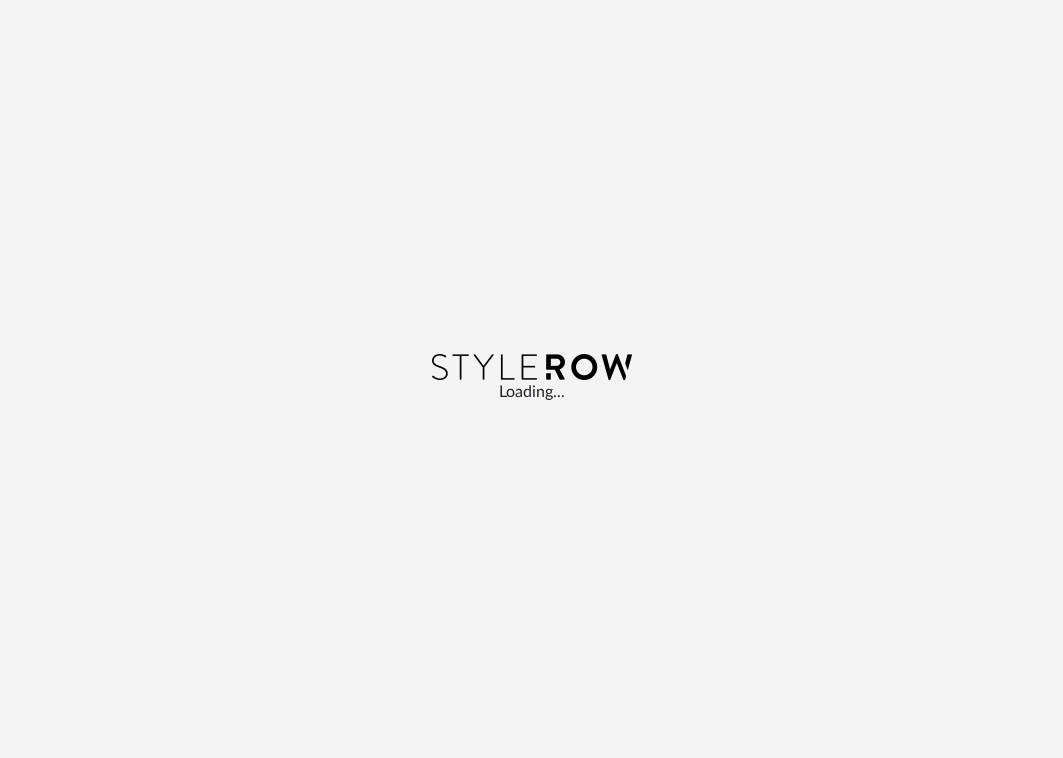 scroll, scrollTop: 0, scrollLeft: 0, axis: both 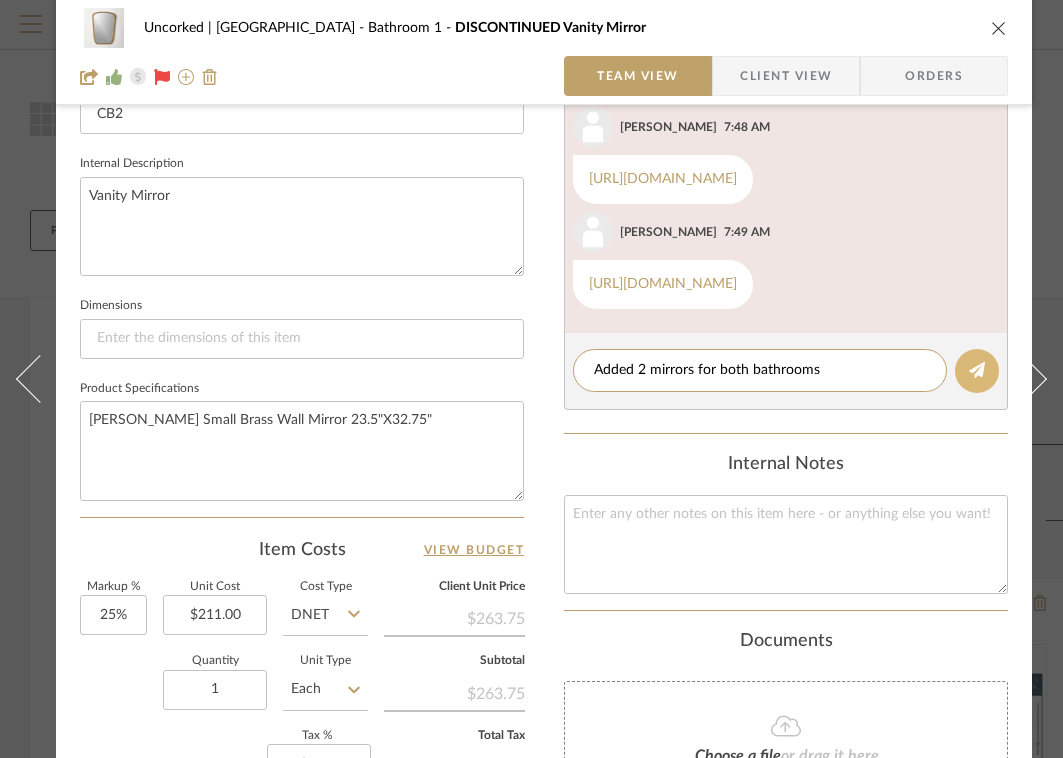 type on "Added 2 mirrors for both bathrooms" 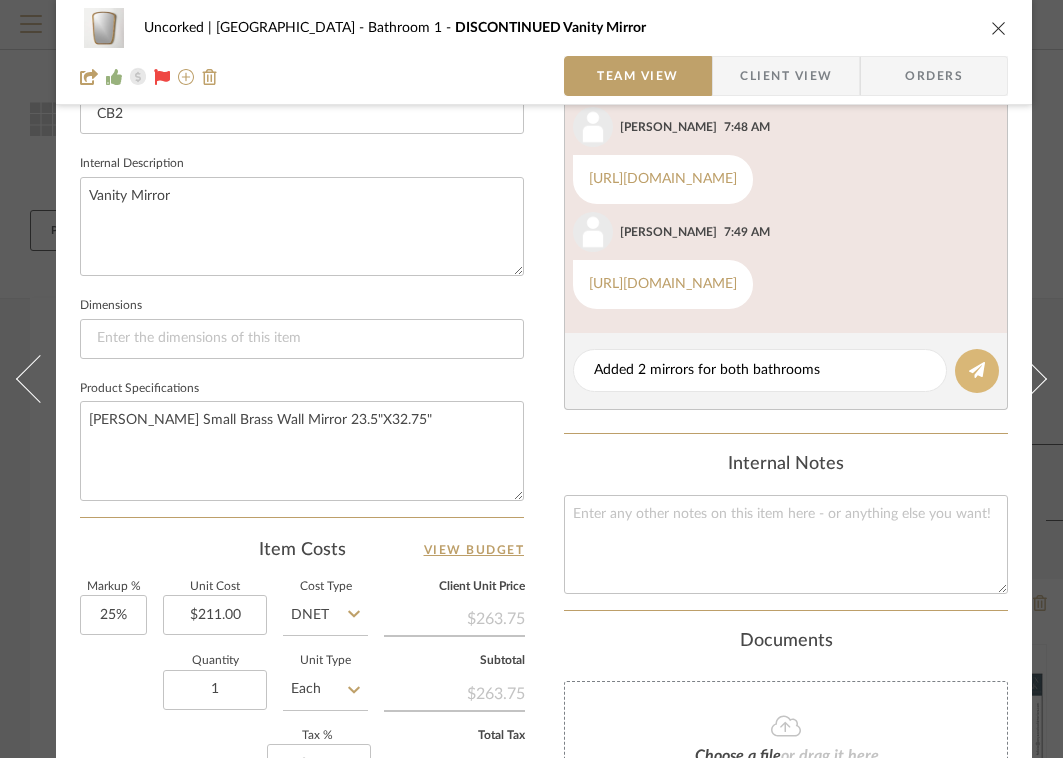 click 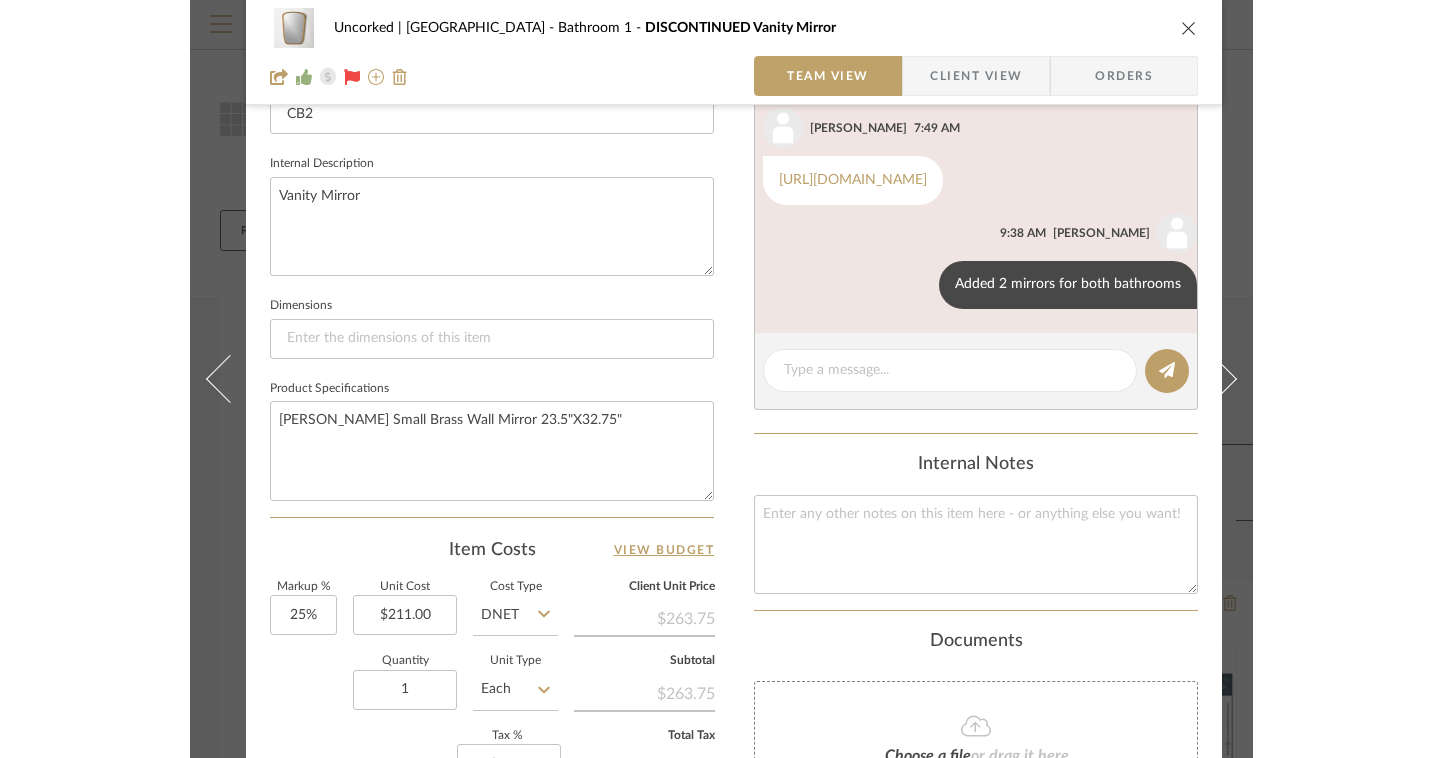 scroll, scrollTop: 458, scrollLeft: 0, axis: vertical 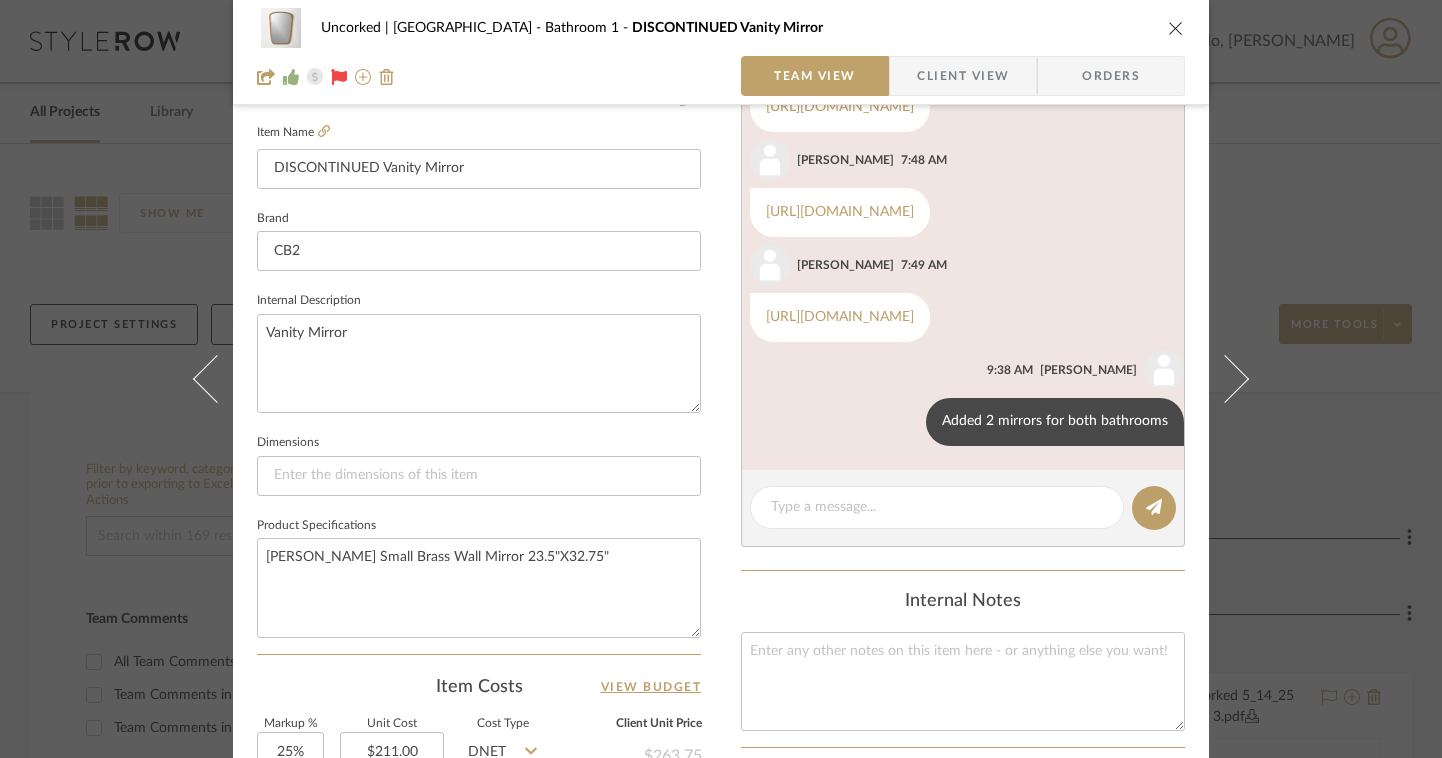 click at bounding box center (1176, 28) 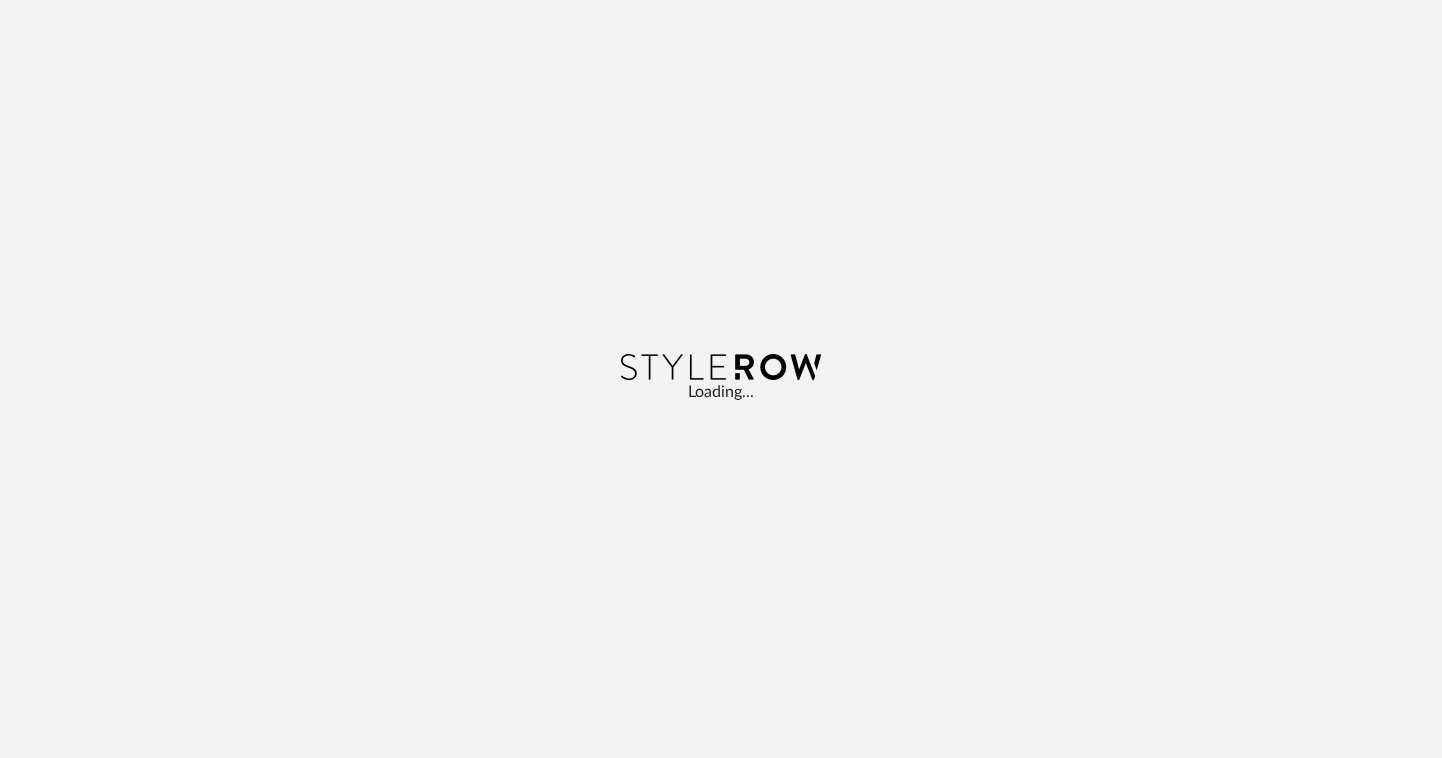 scroll, scrollTop: 0, scrollLeft: 0, axis: both 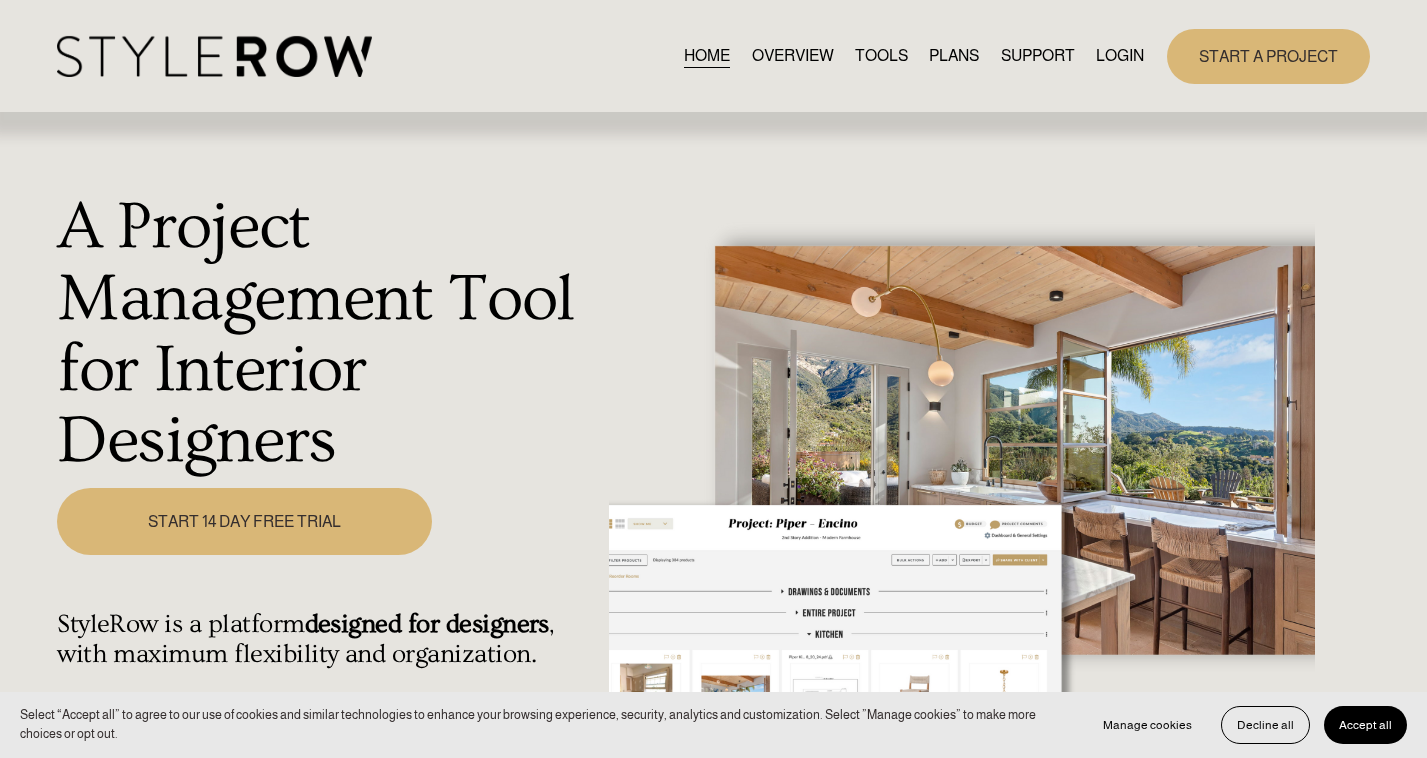 click on "LOGIN" at bounding box center [1120, 56] 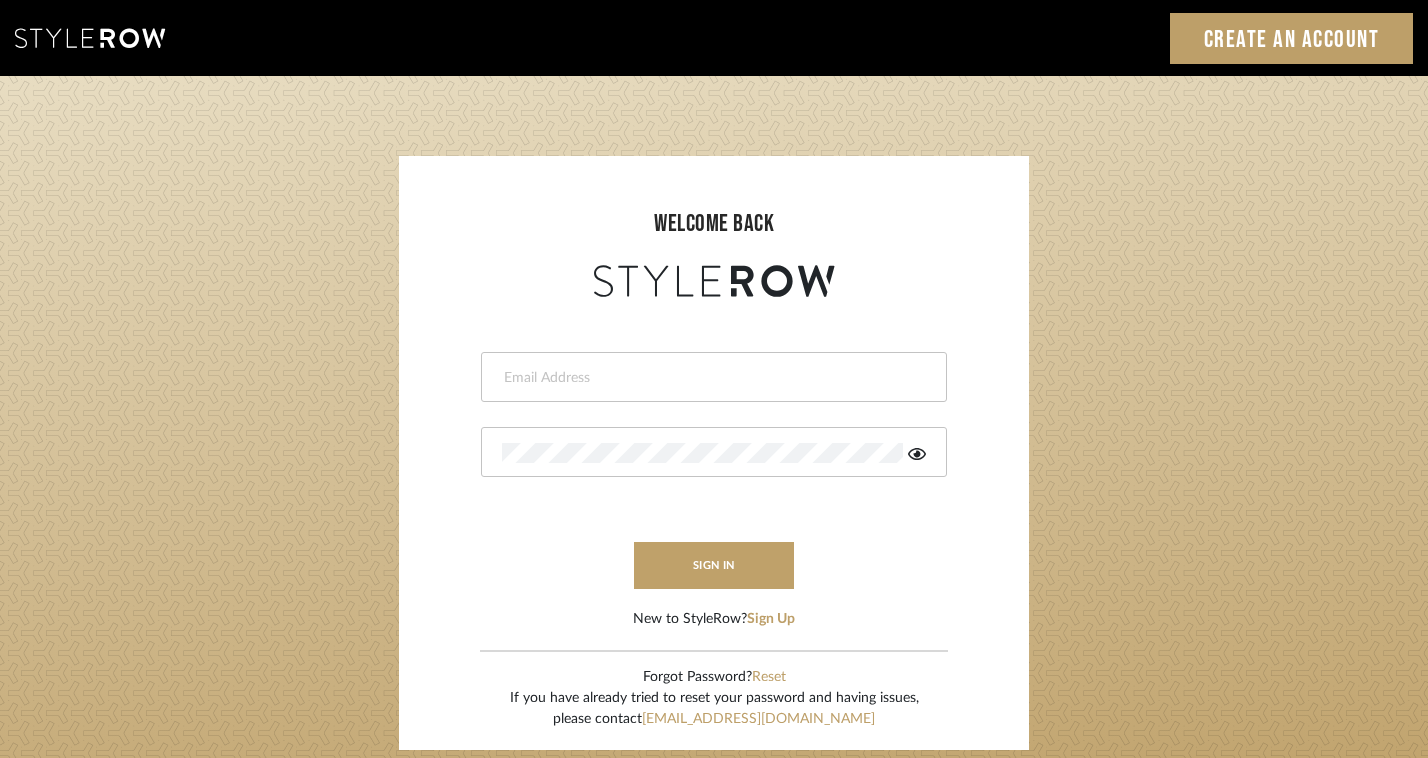 scroll, scrollTop: 0, scrollLeft: 0, axis: both 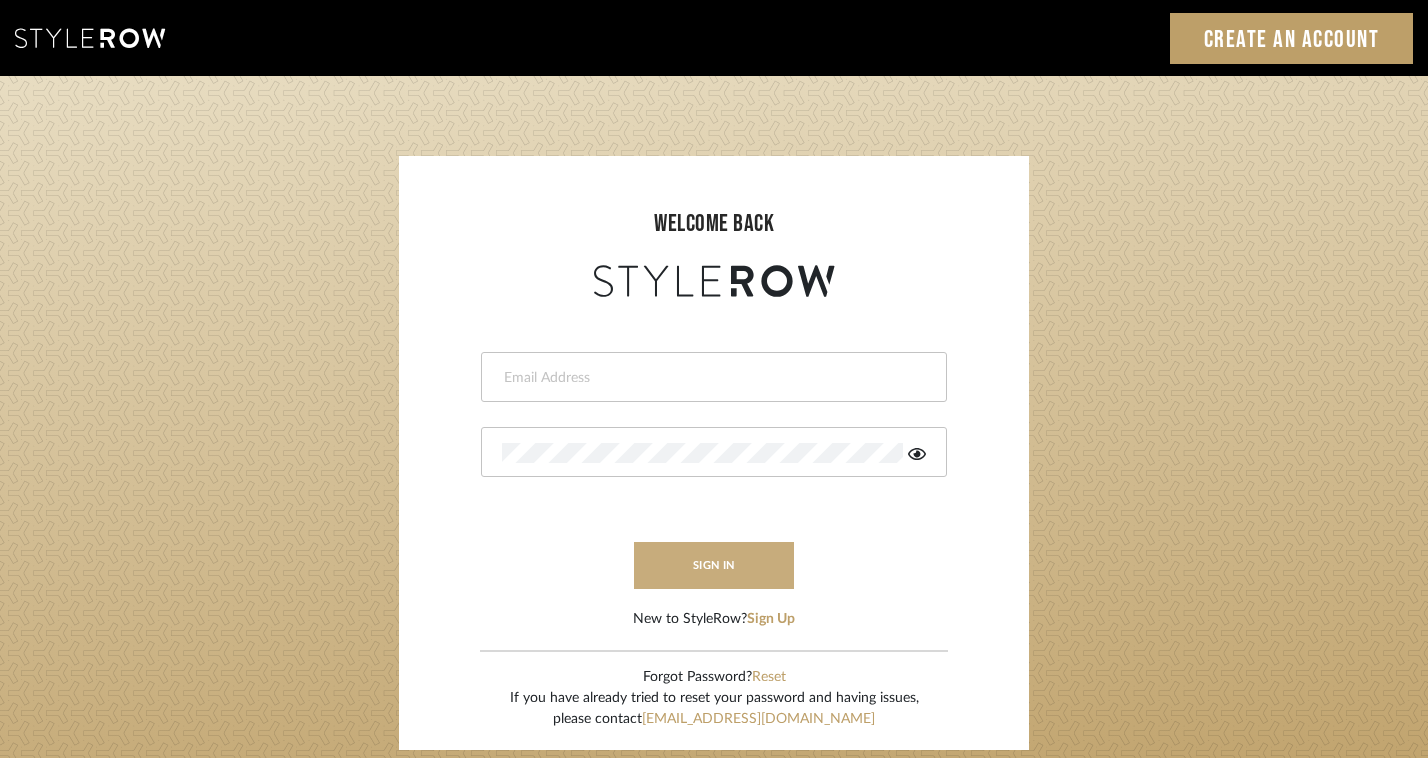 type on "[PERSON_NAME][EMAIL_ADDRESS][DOMAIN_NAME]" 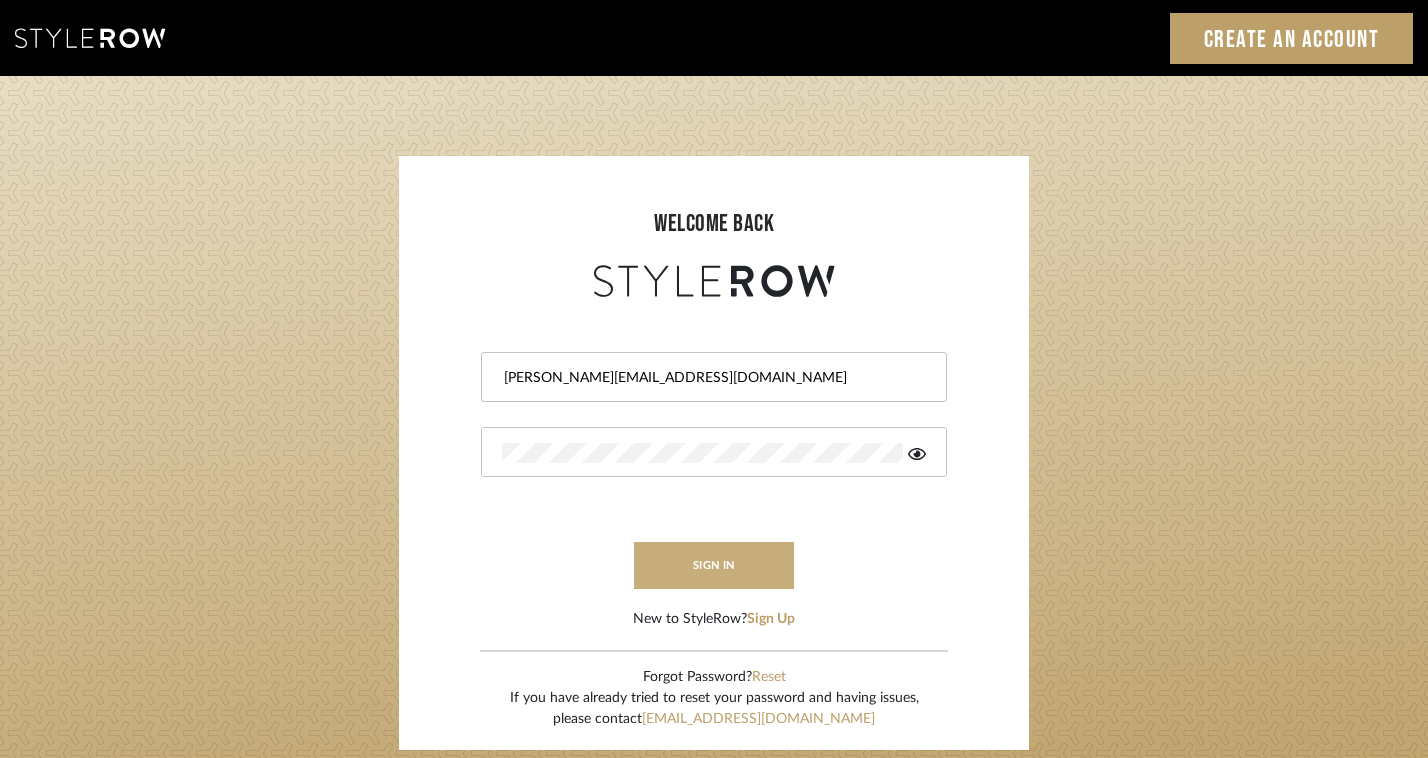 click on "sign in" at bounding box center [714, 565] 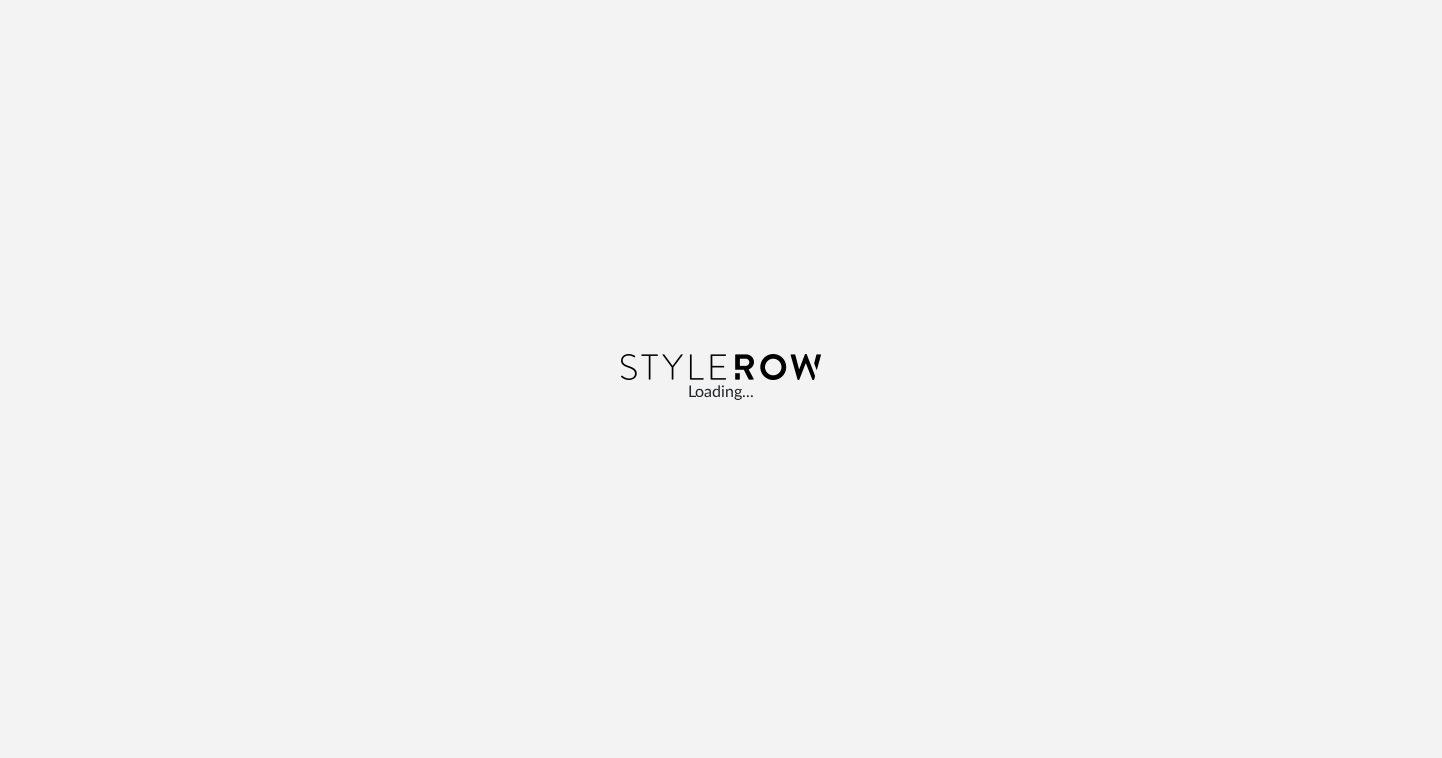 scroll, scrollTop: 0, scrollLeft: 0, axis: both 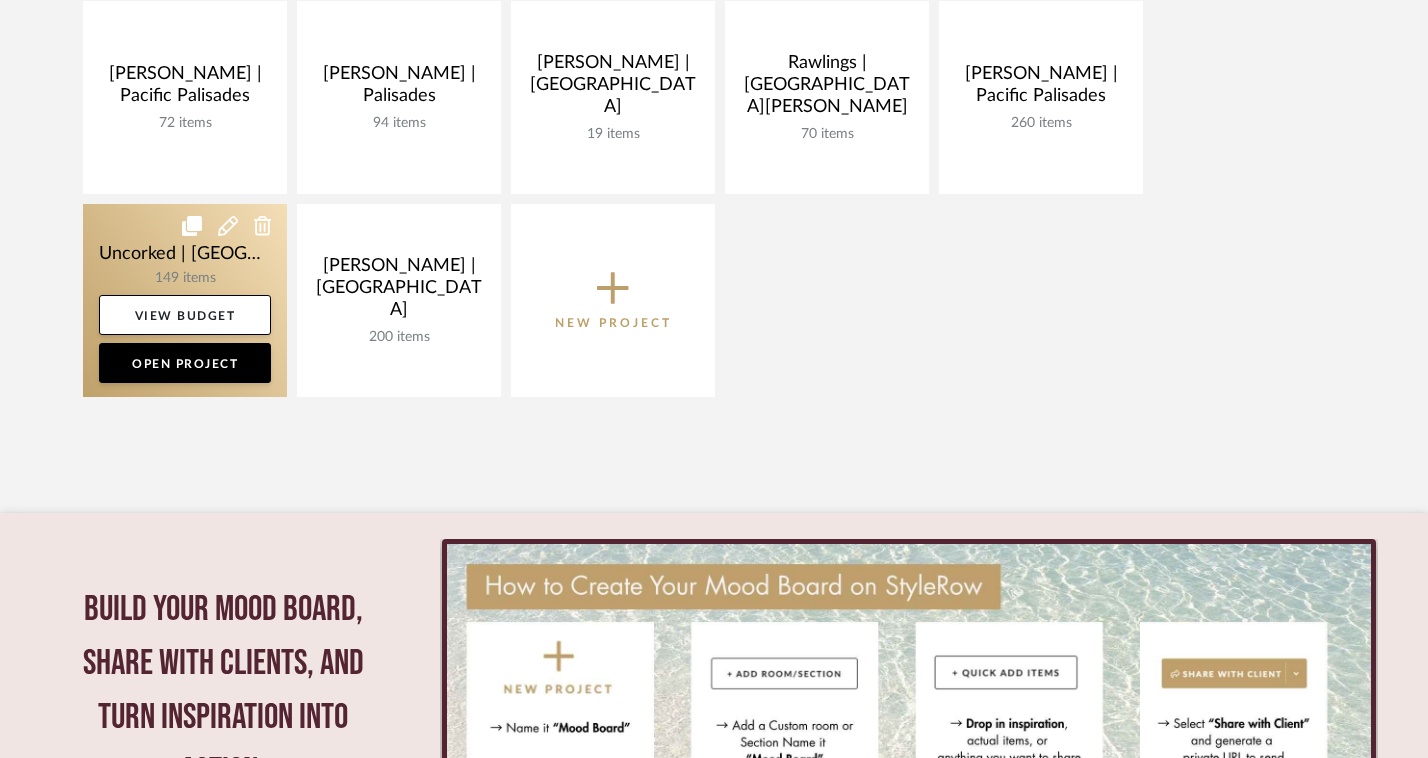click 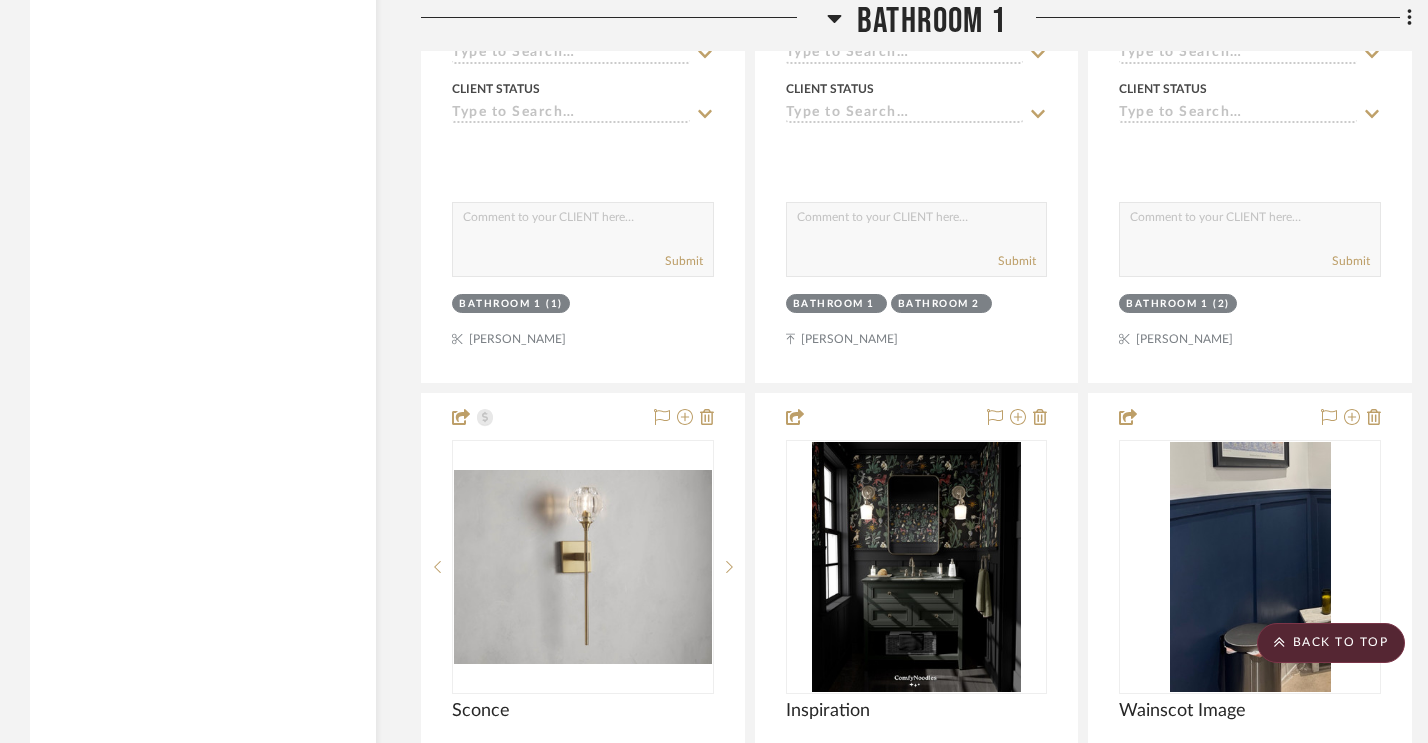 scroll, scrollTop: 4019, scrollLeft: 0, axis: vertical 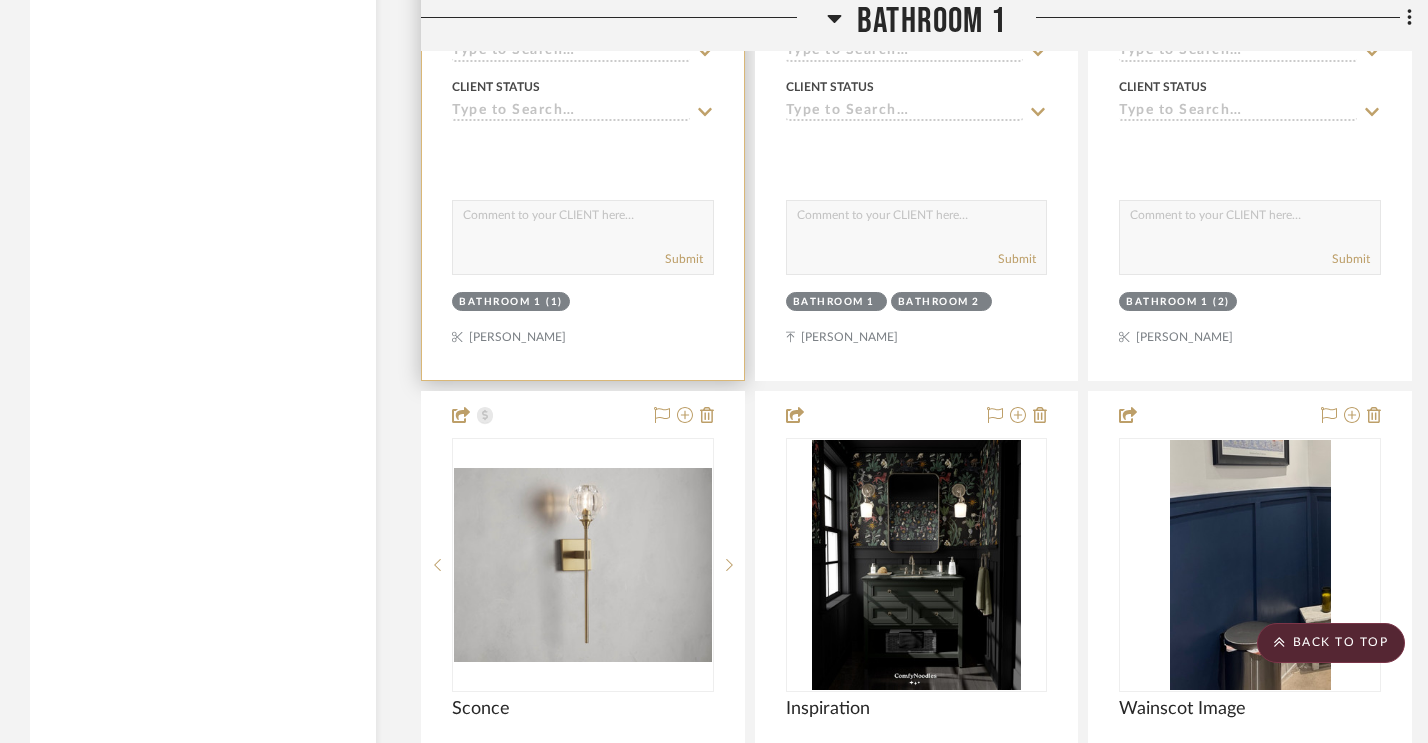 type 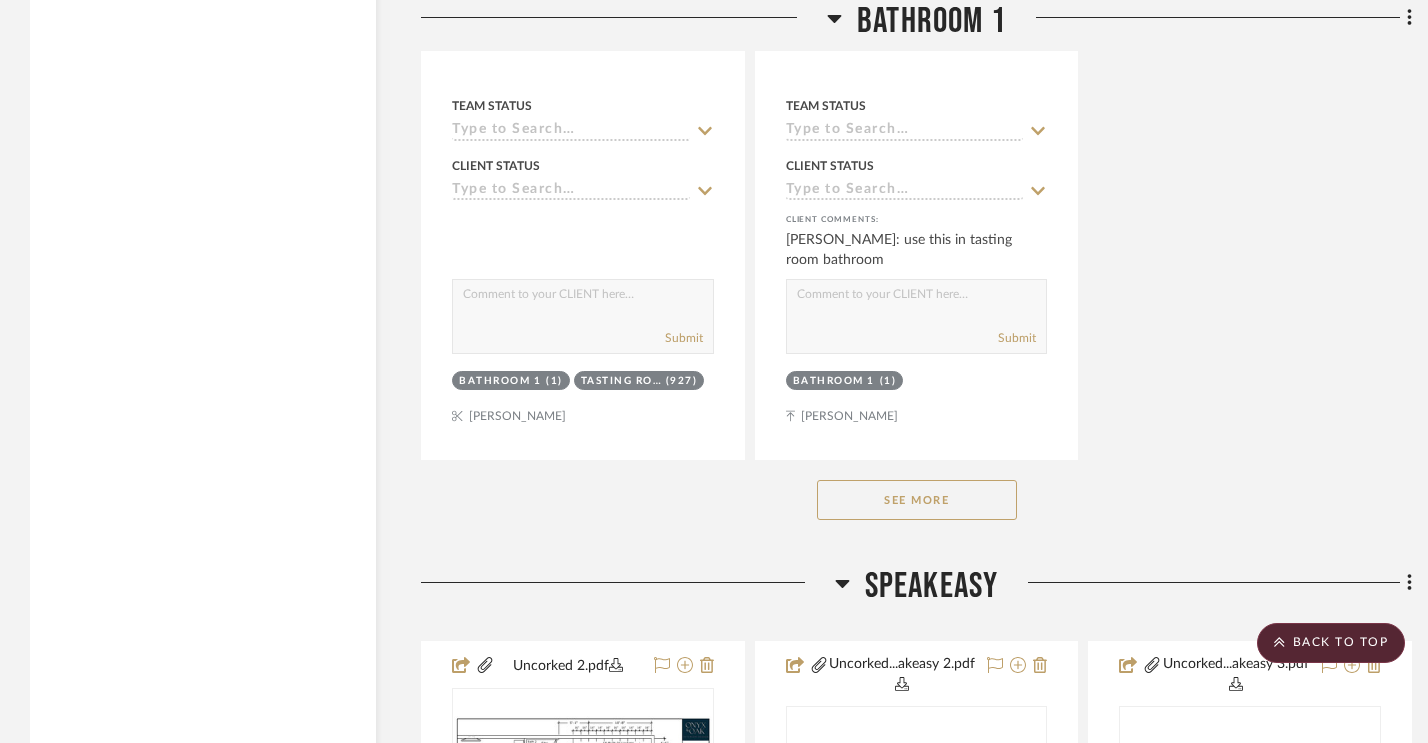 scroll, scrollTop: 5788, scrollLeft: 0, axis: vertical 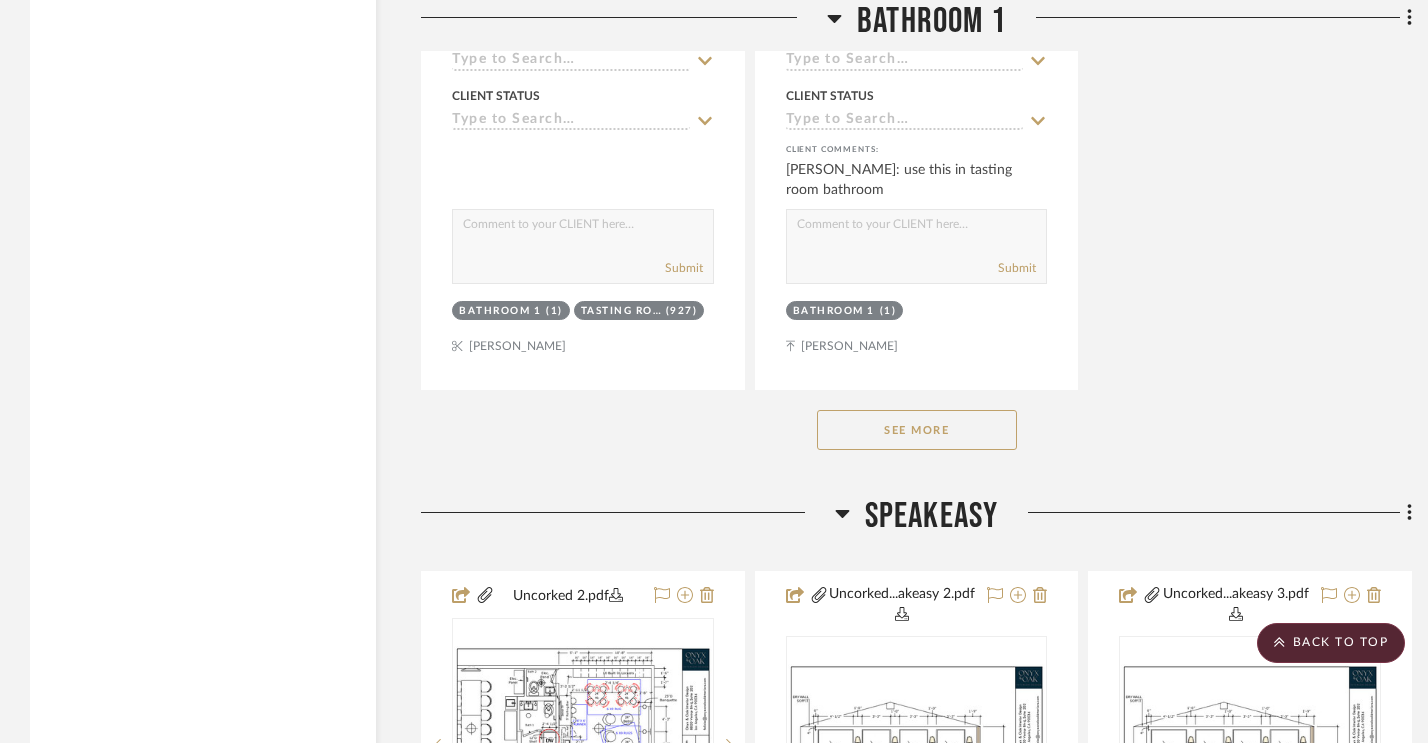 click on "See More" 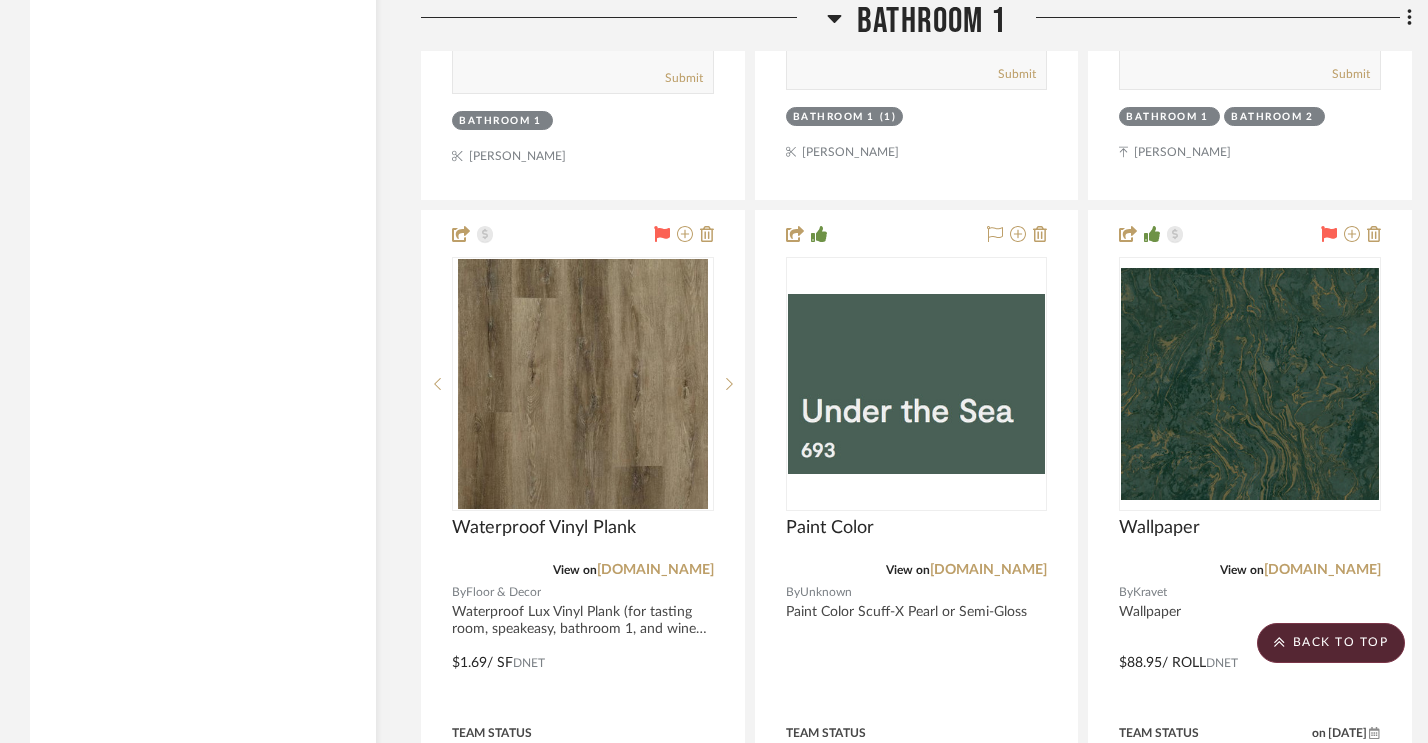 scroll, scrollTop: 5110, scrollLeft: 0, axis: vertical 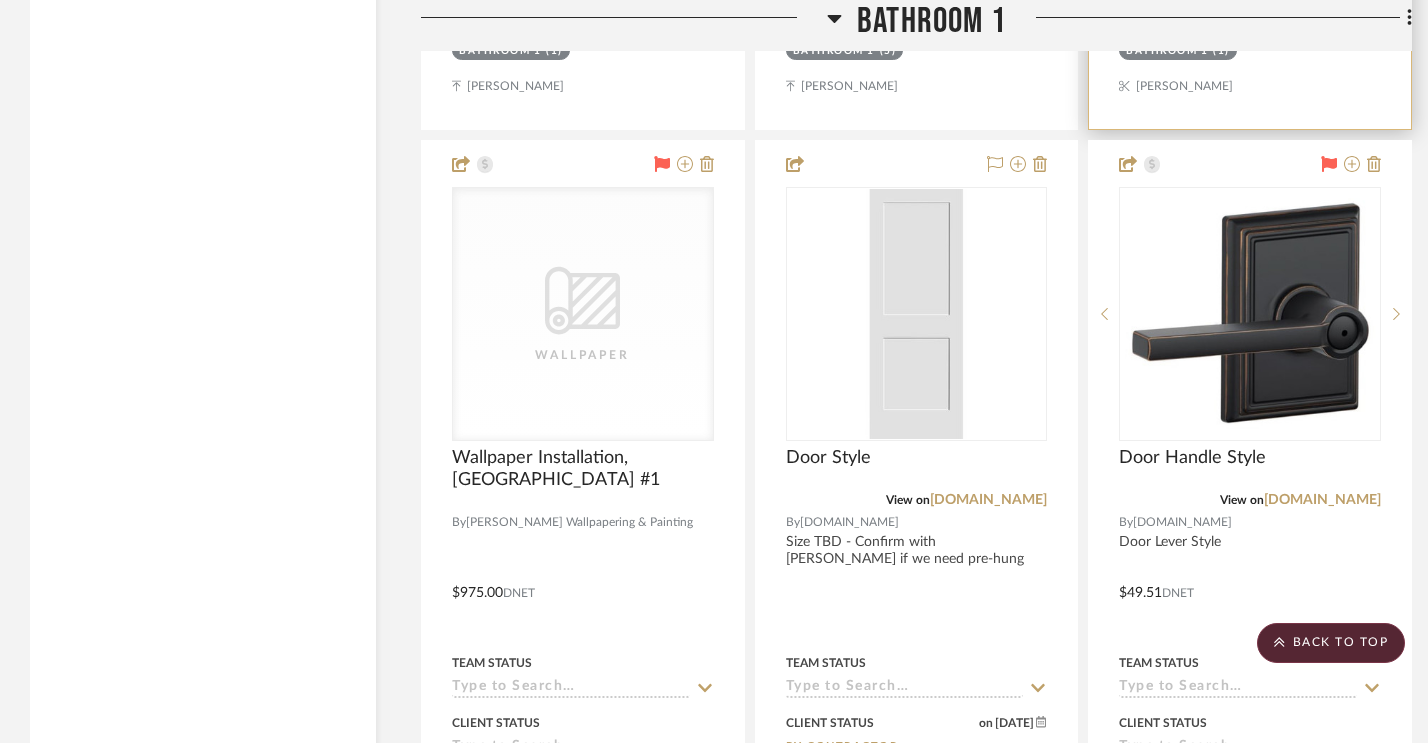 drag, startPoint x: 1348, startPoint y: 88, endPoint x: 1411, endPoint y: 277, distance: 199.2235 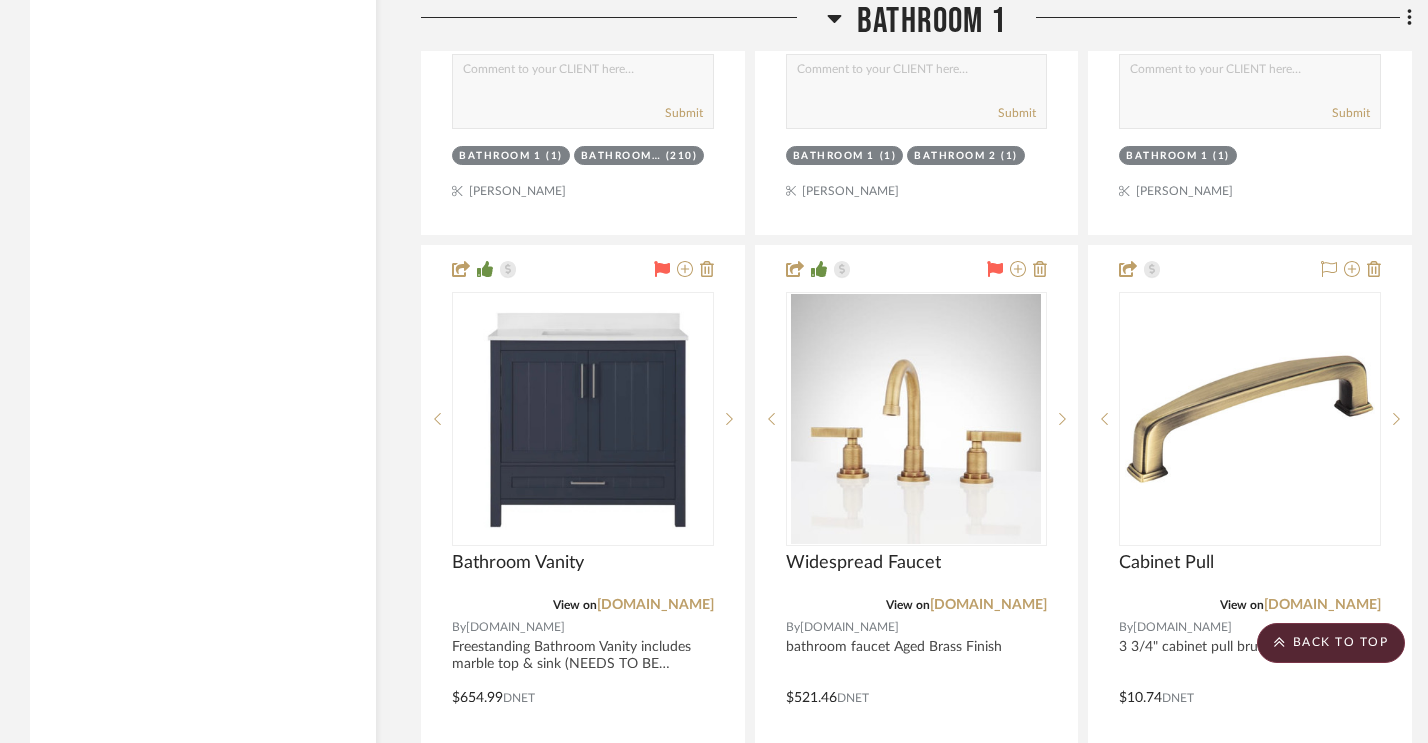 scroll, scrollTop: 6757, scrollLeft: 0, axis: vertical 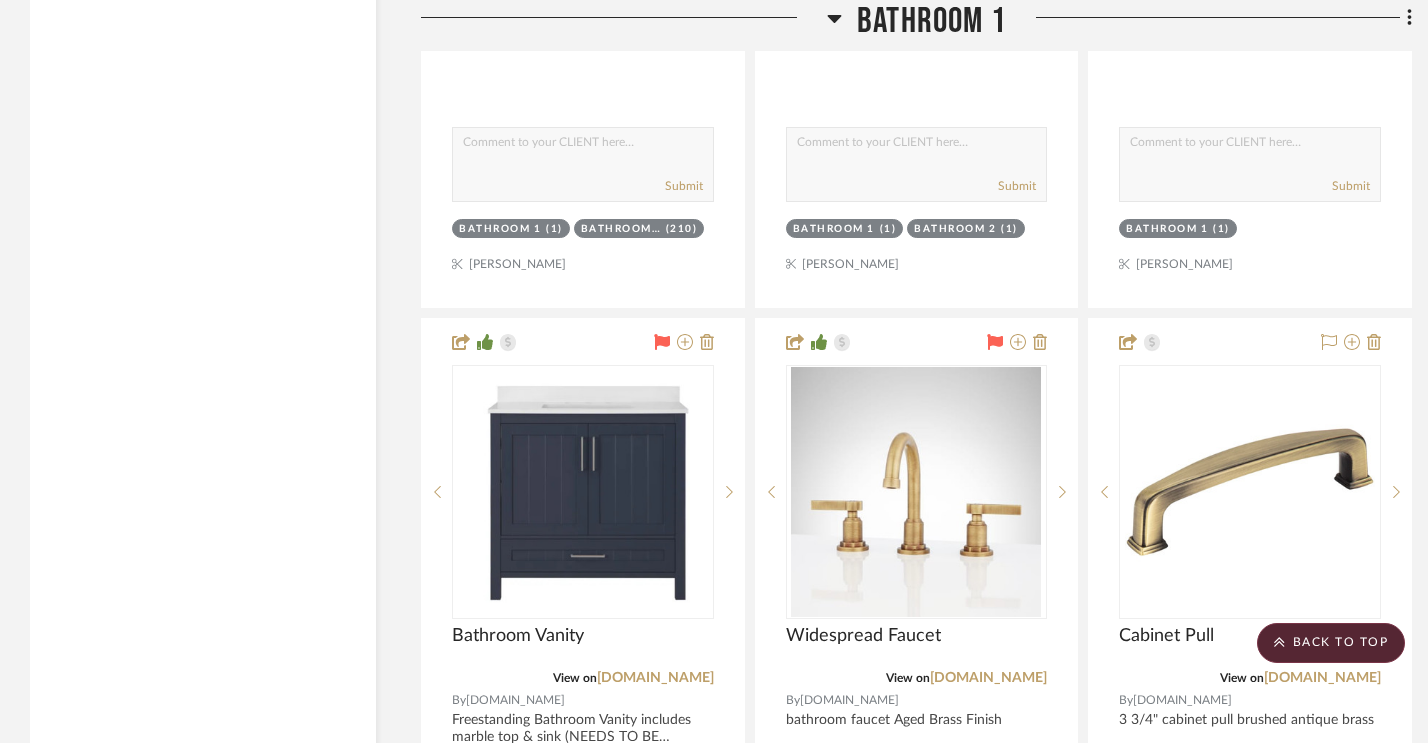 drag, startPoint x: 1333, startPoint y: 280, endPoint x: 1390, endPoint y: 446, distance: 175.51353 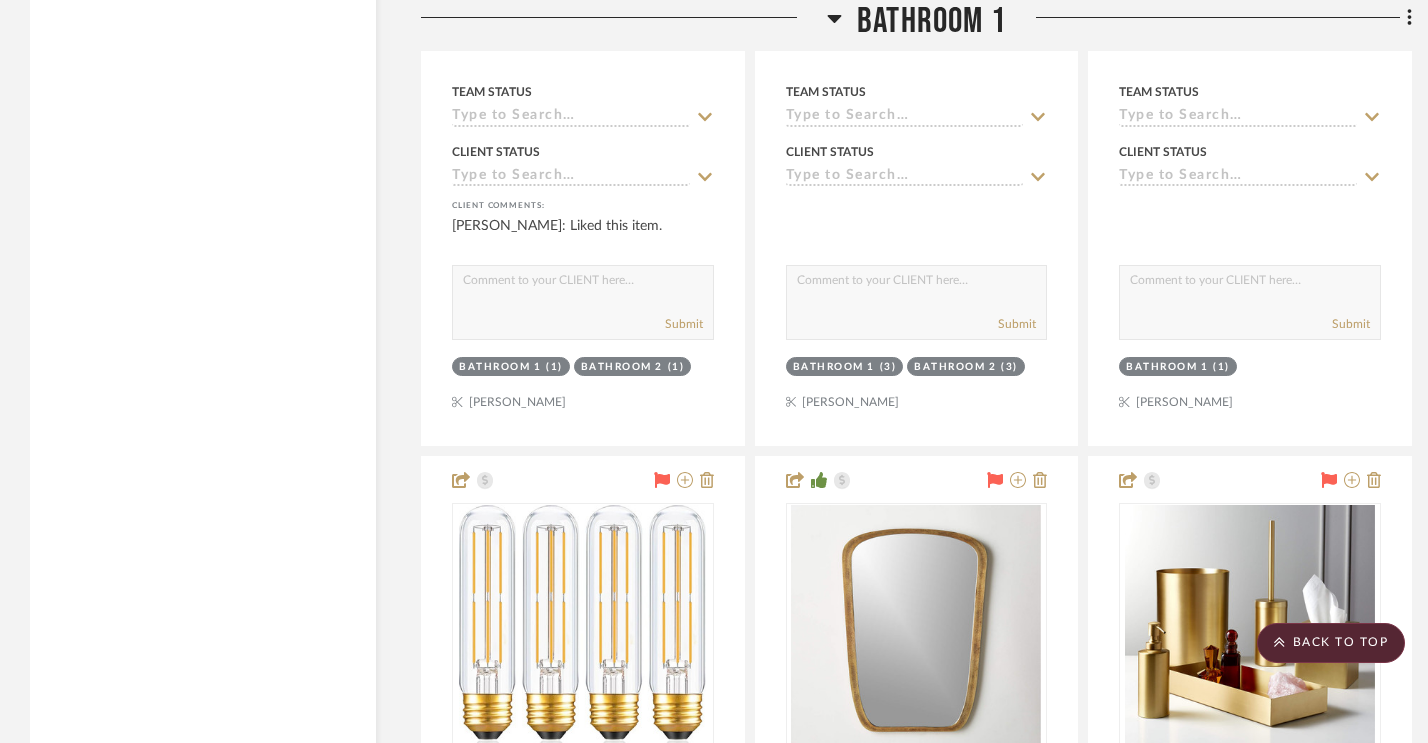 scroll, scrollTop: 7527, scrollLeft: 0, axis: vertical 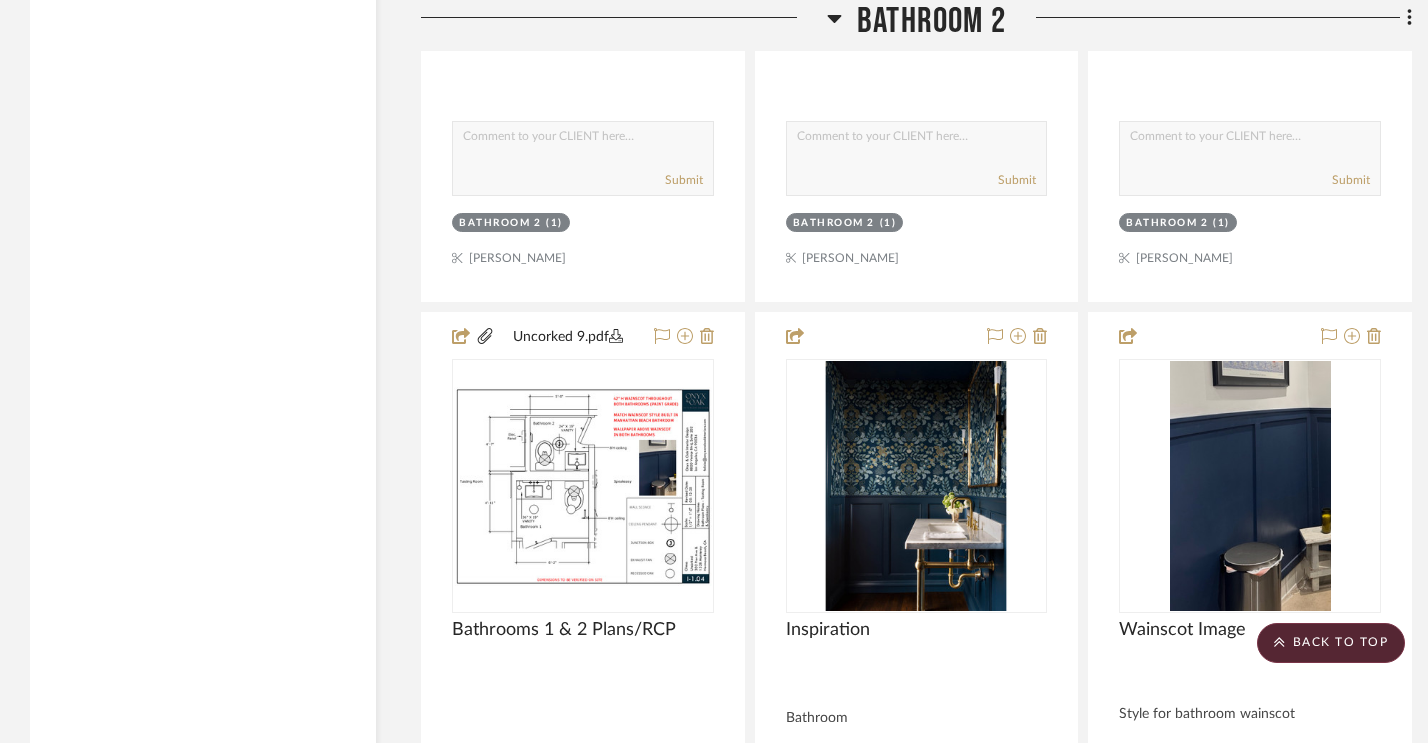 type 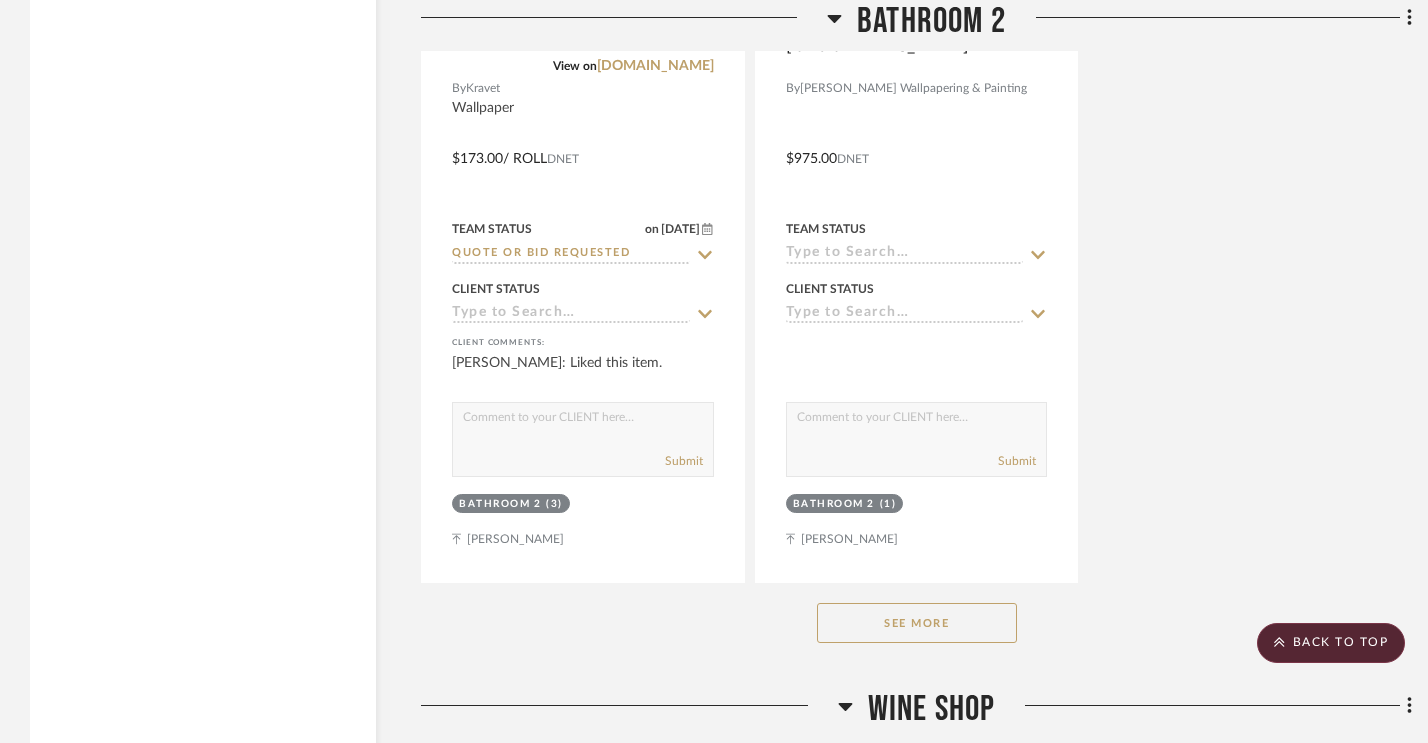 scroll, scrollTop: 14886, scrollLeft: 0, axis: vertical 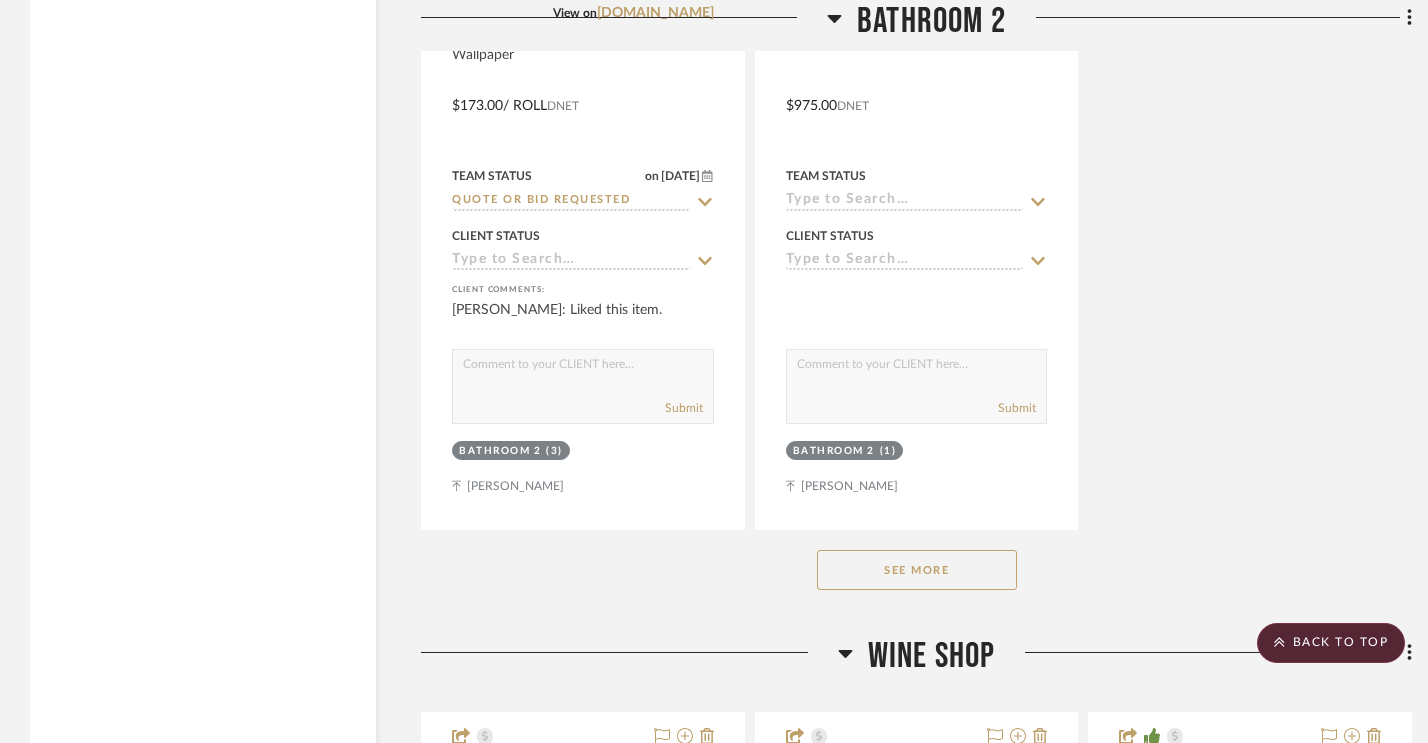 click on "See More" 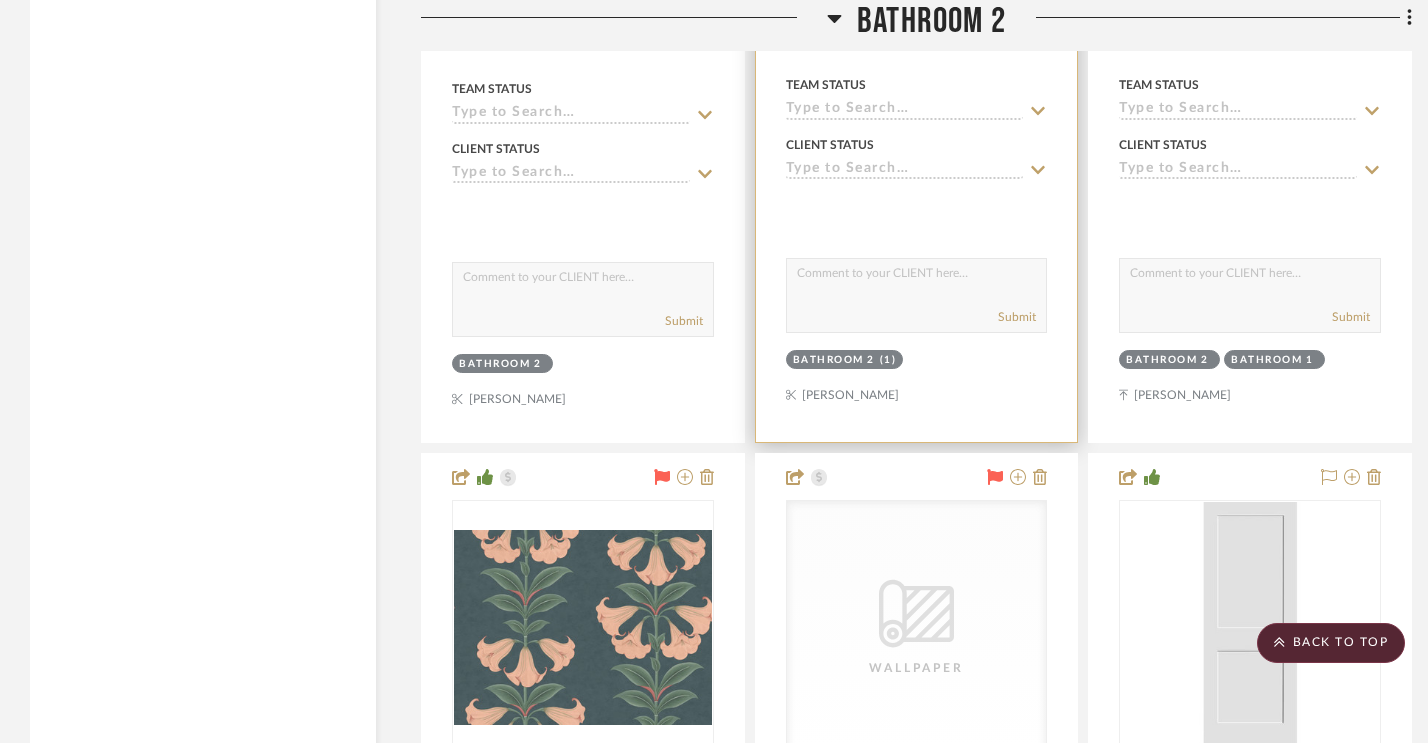 scroll, scrollTop: 14122, scrollLeft: 0, axis: vertical 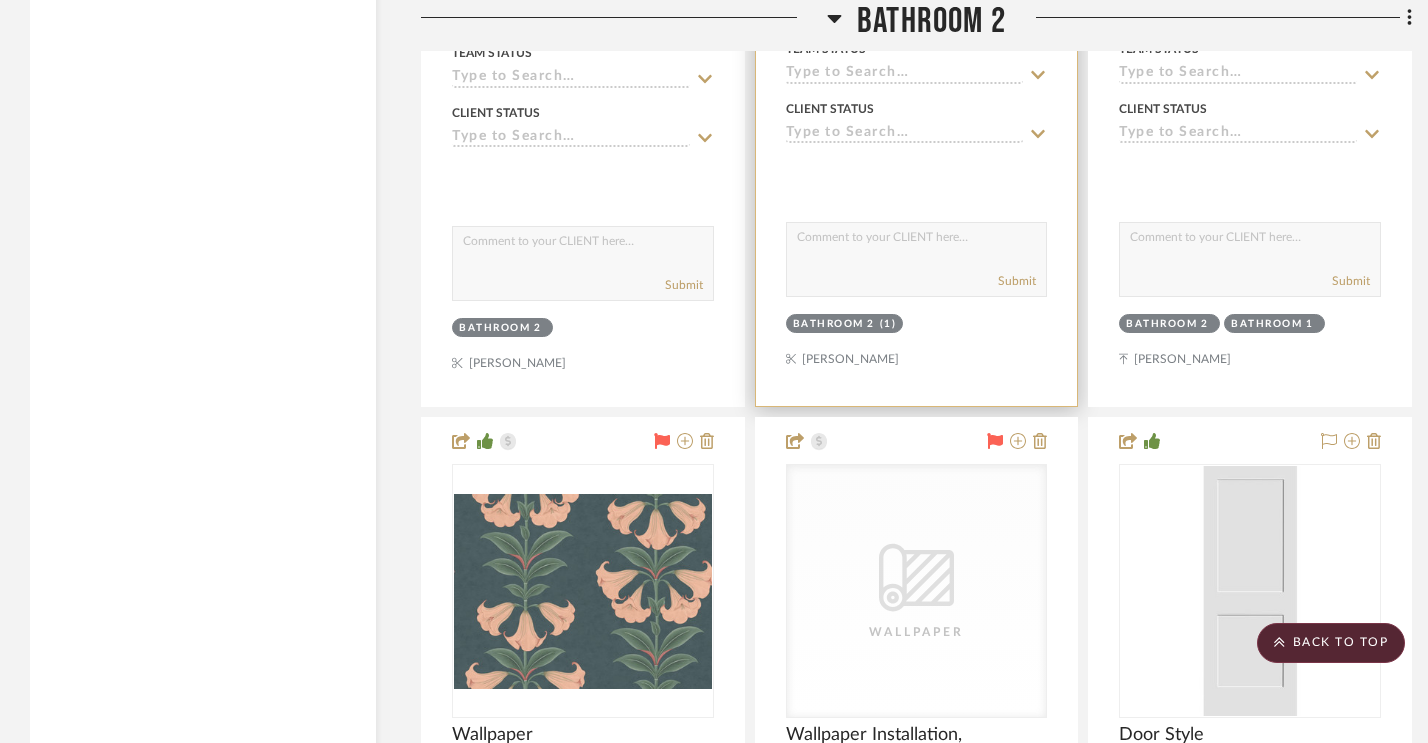 drag, startPoint x: 966, startPoint y: 346, endPoint x: 1067, endPoint y: 556, distance: 233.02576 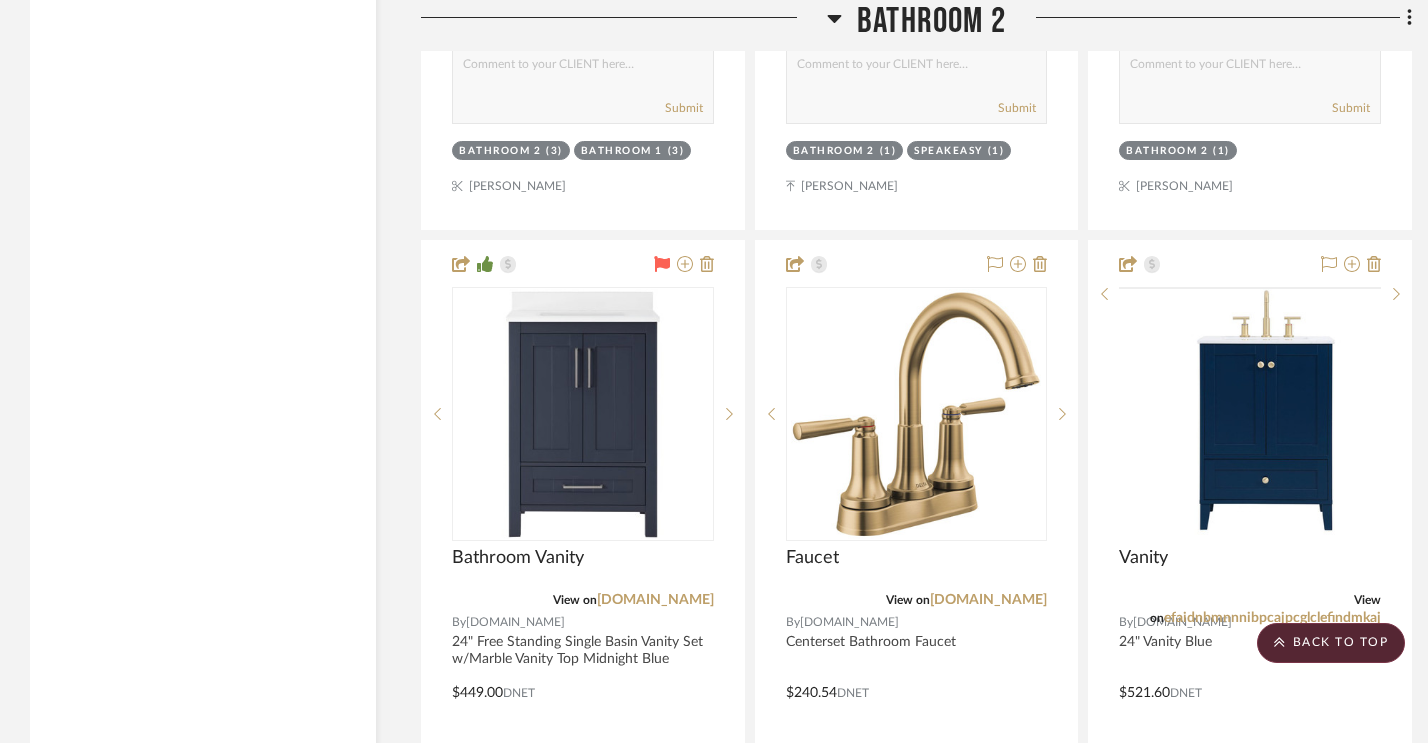 scroll, scrollTop: 16153, scrollLeft: 0, axis: vertical 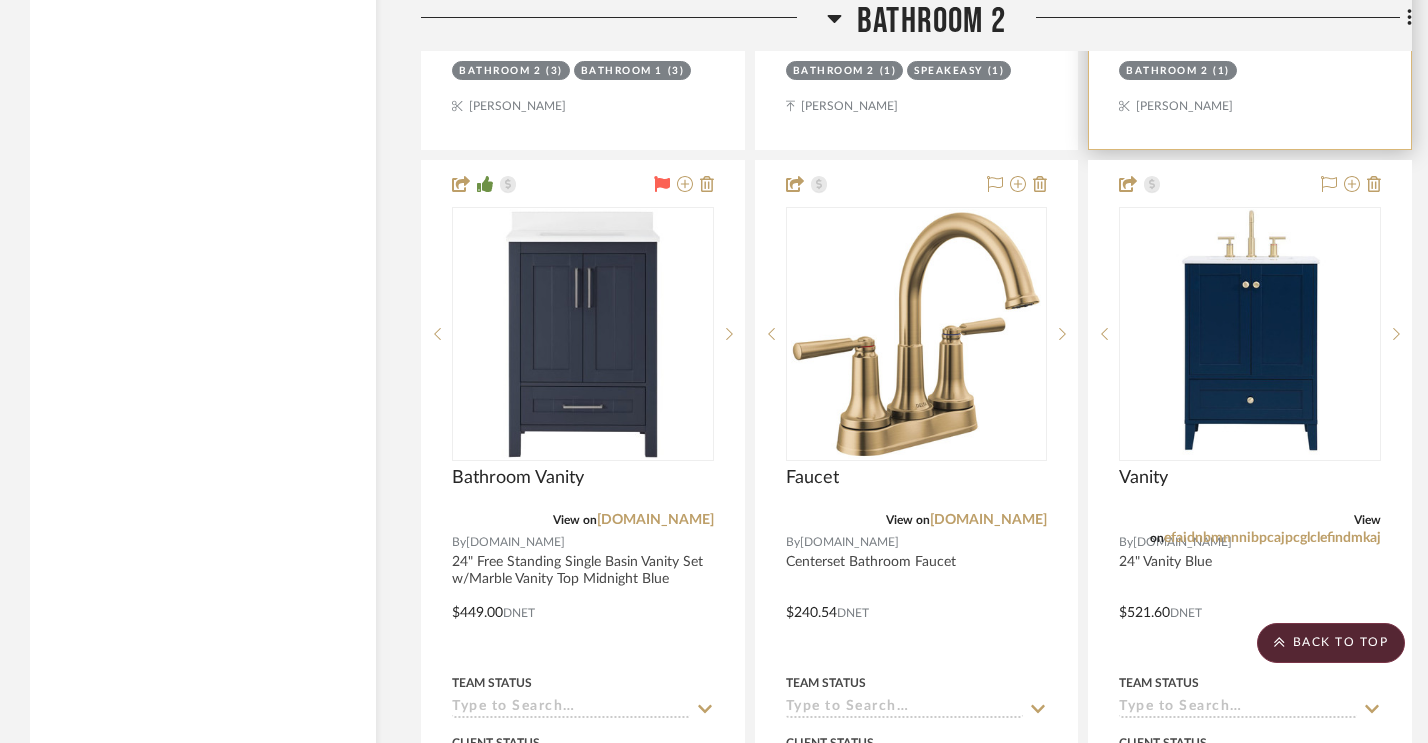 drag, startPoint x: 1286, startPoint y: 103, endPoint x: 1308, endPoint y: 244, distance: 142.706 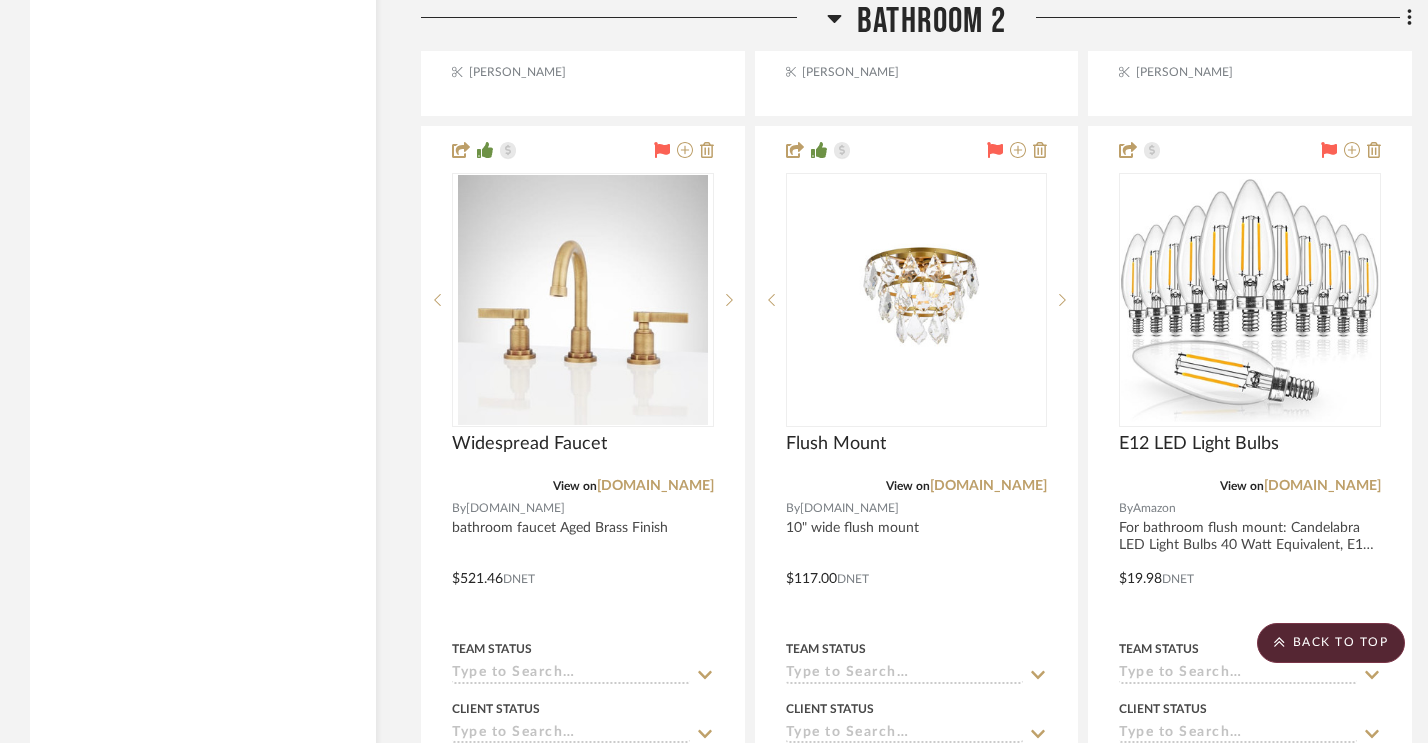 scroll, scrollTop: 16939, scrollLeft: 0, axis: vertical 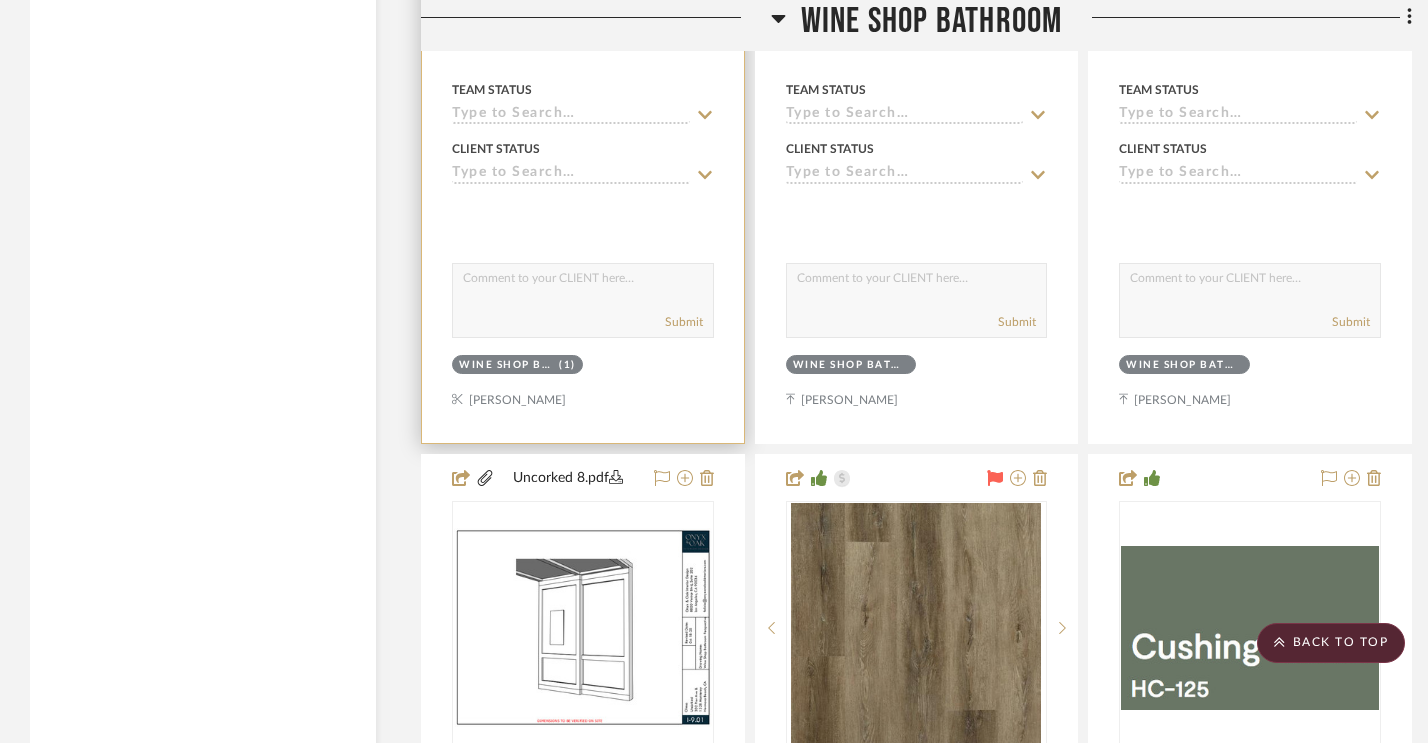 type 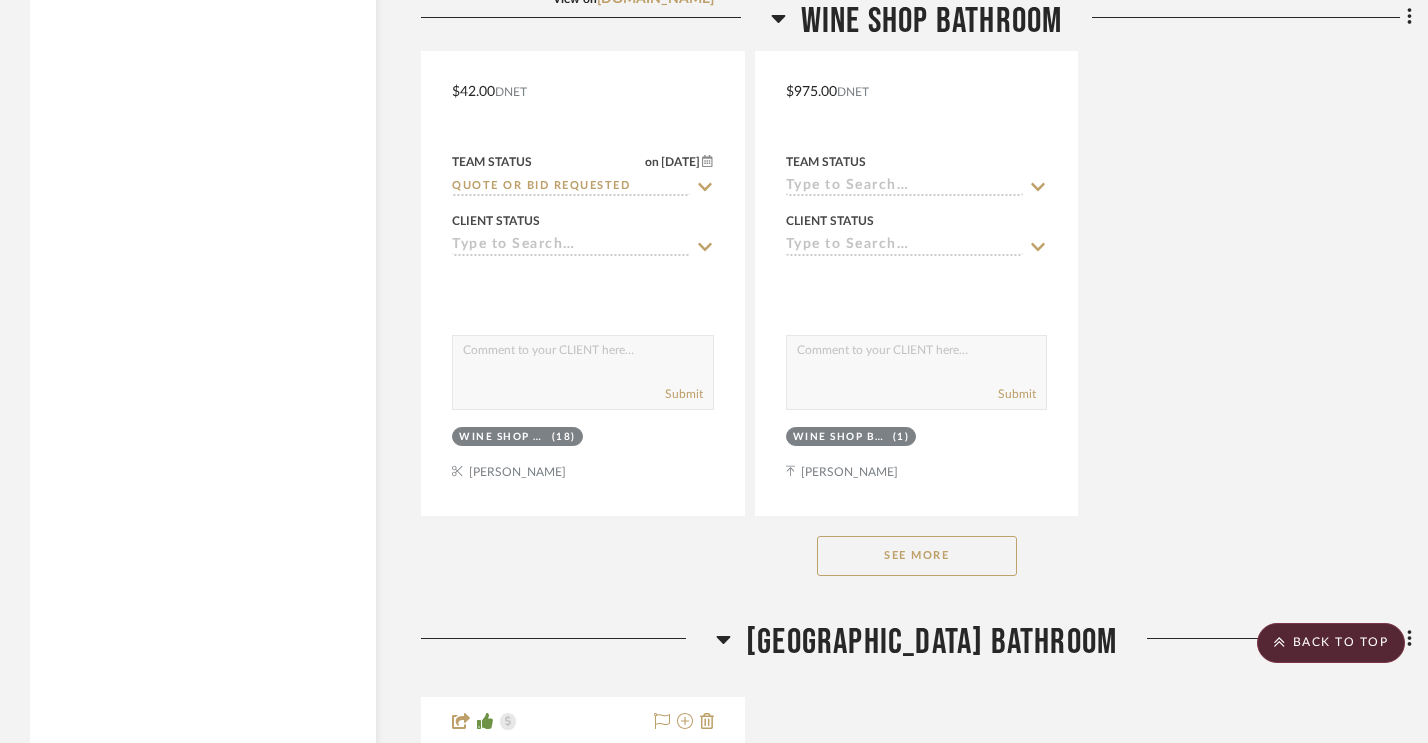 scroll, scrollTop: 25003, scrollLeft: 0, axis: vertical 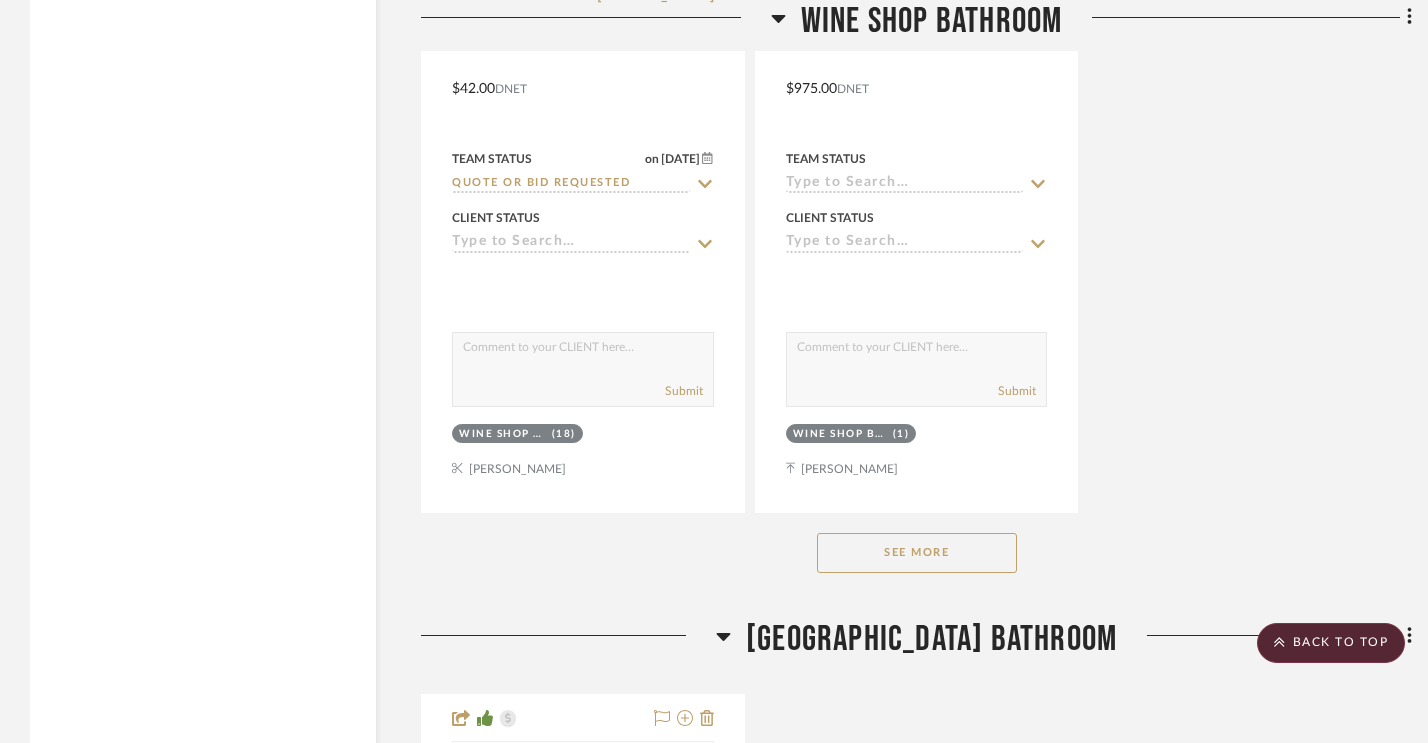 click on "See More" 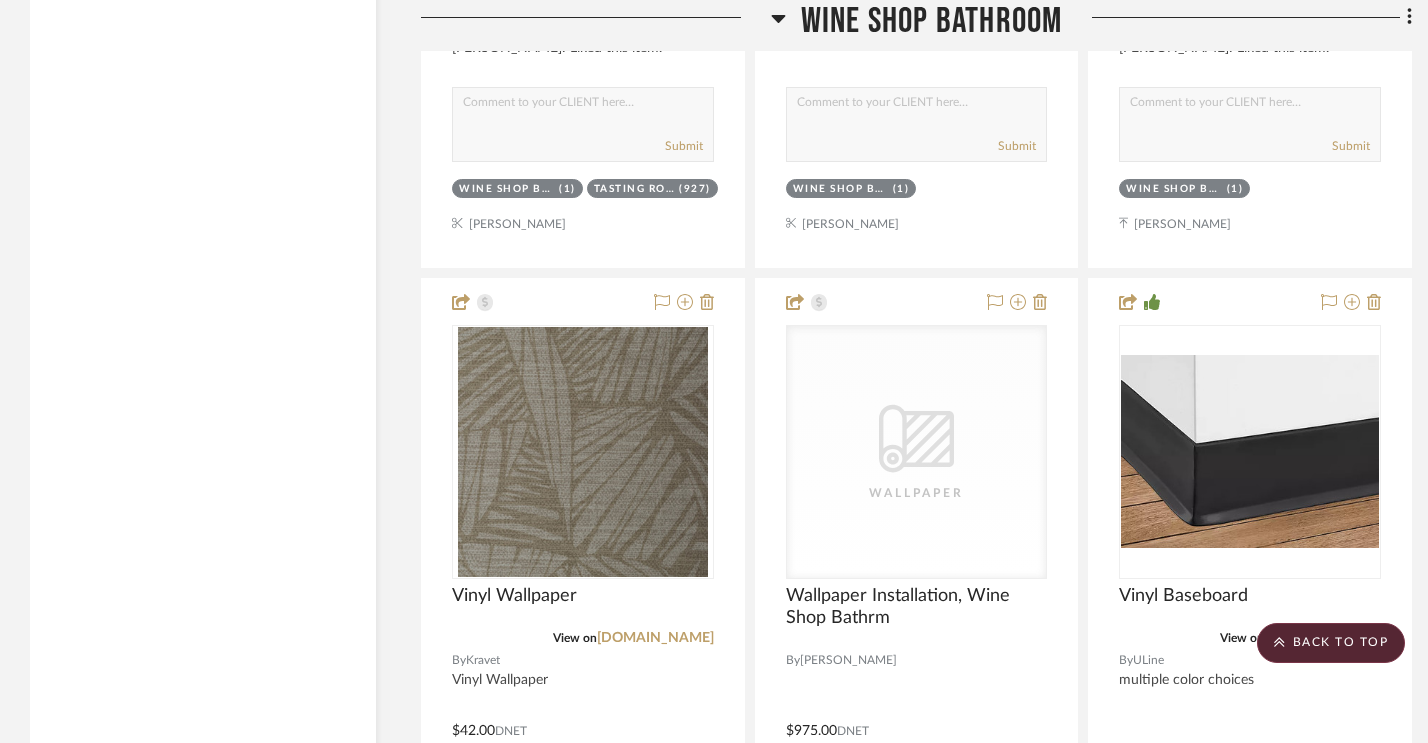 scroll, scrollTop: 24412, scrollLeft: 0, axis: vertical 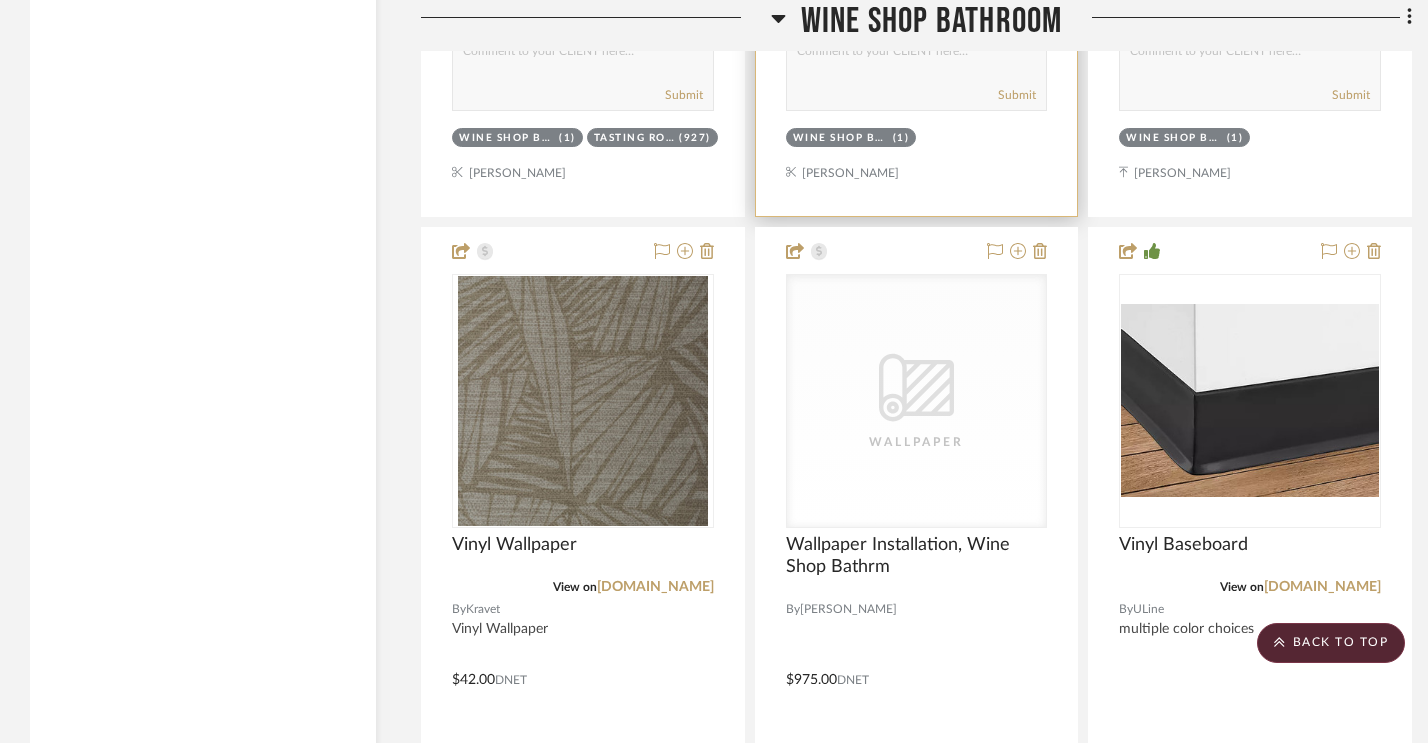 drag, startPoint x: 1012, startPoint y: 155, endPoint x: 1075, endPoint y: 371, distance: 225 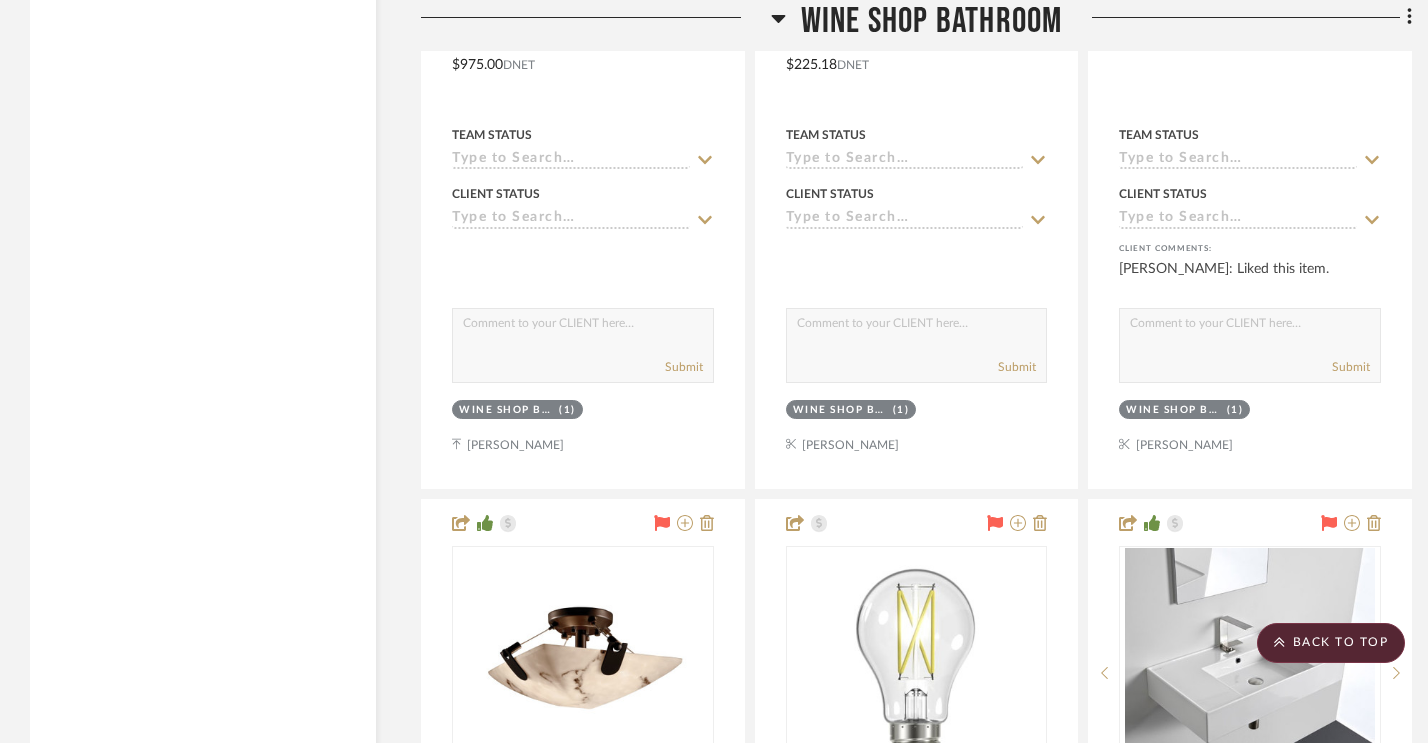 scroll, scrollTop: 25150, scrollLeft: 0, axis: vertical 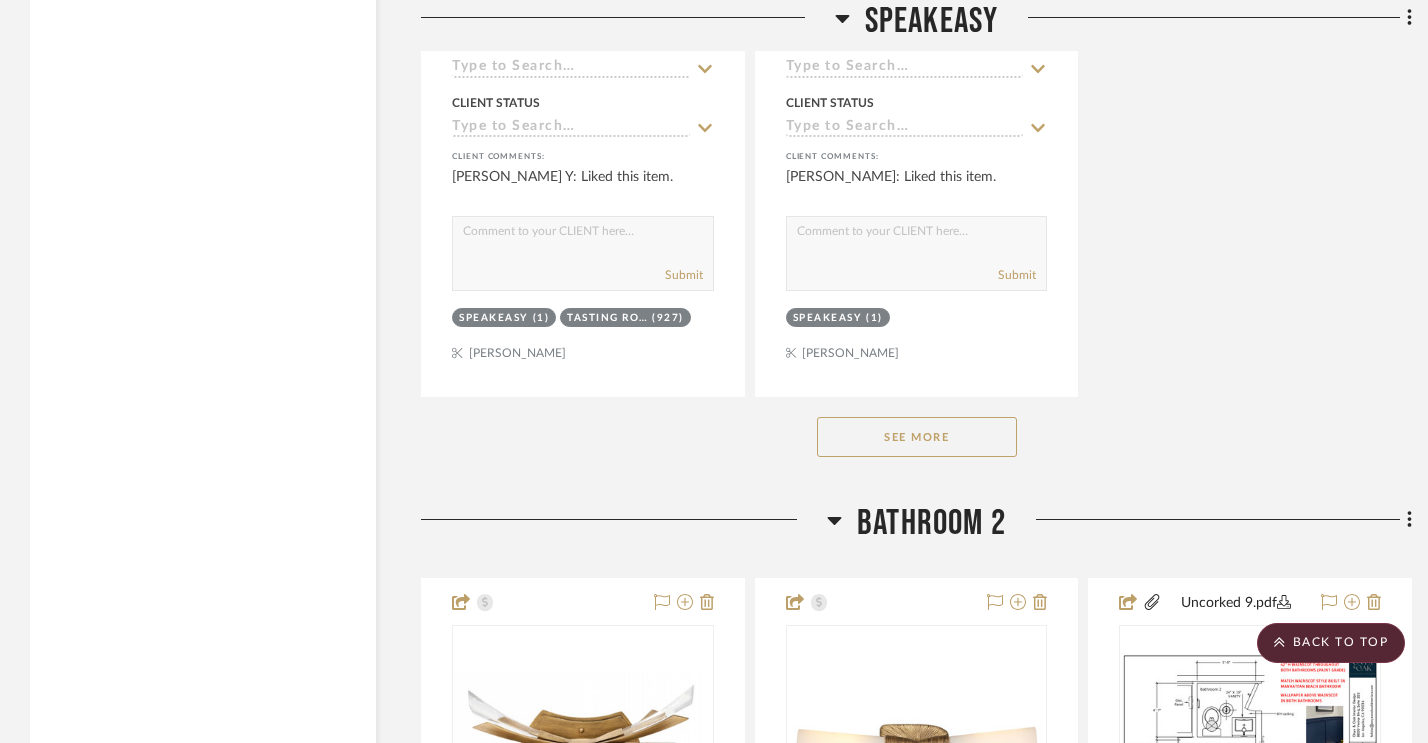 click on "See More" 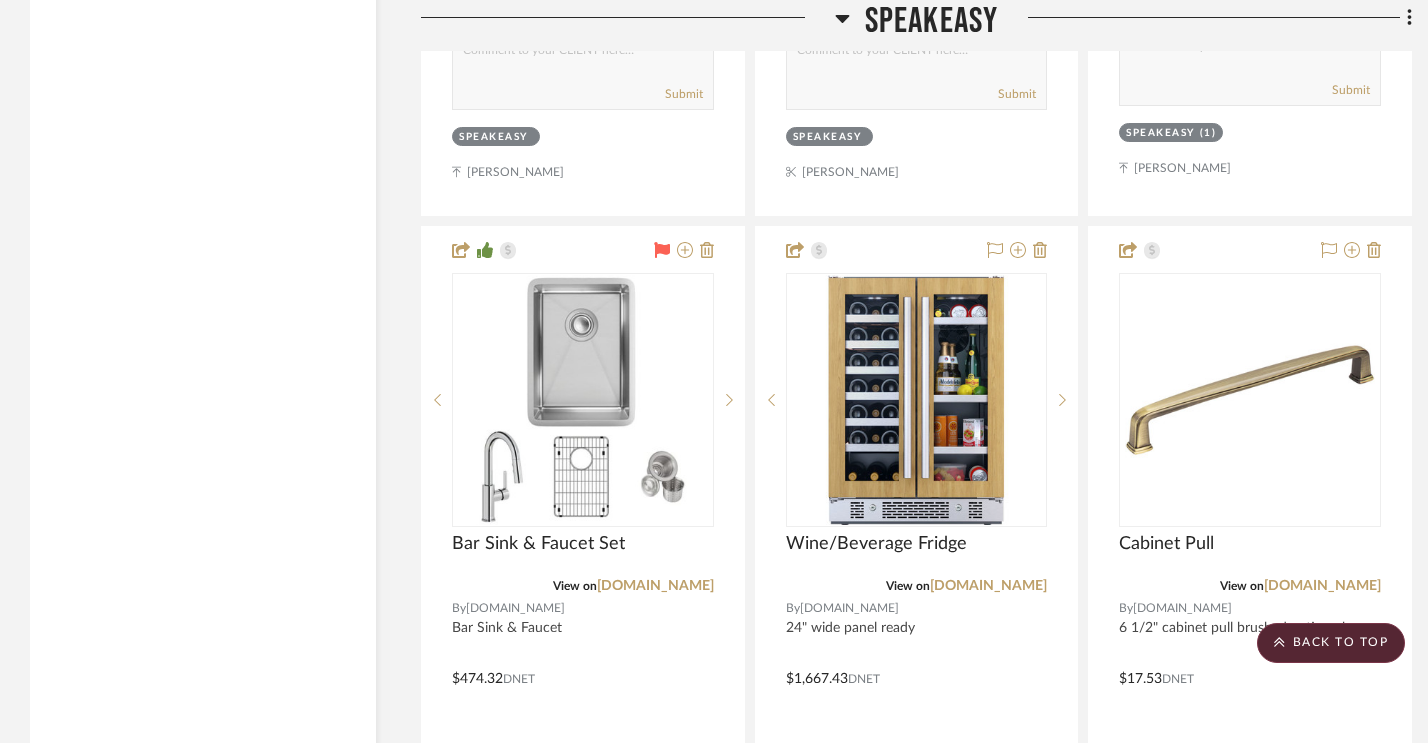 scroll, scrollTop: 14077, scrollLeft: 0, axis: vertical 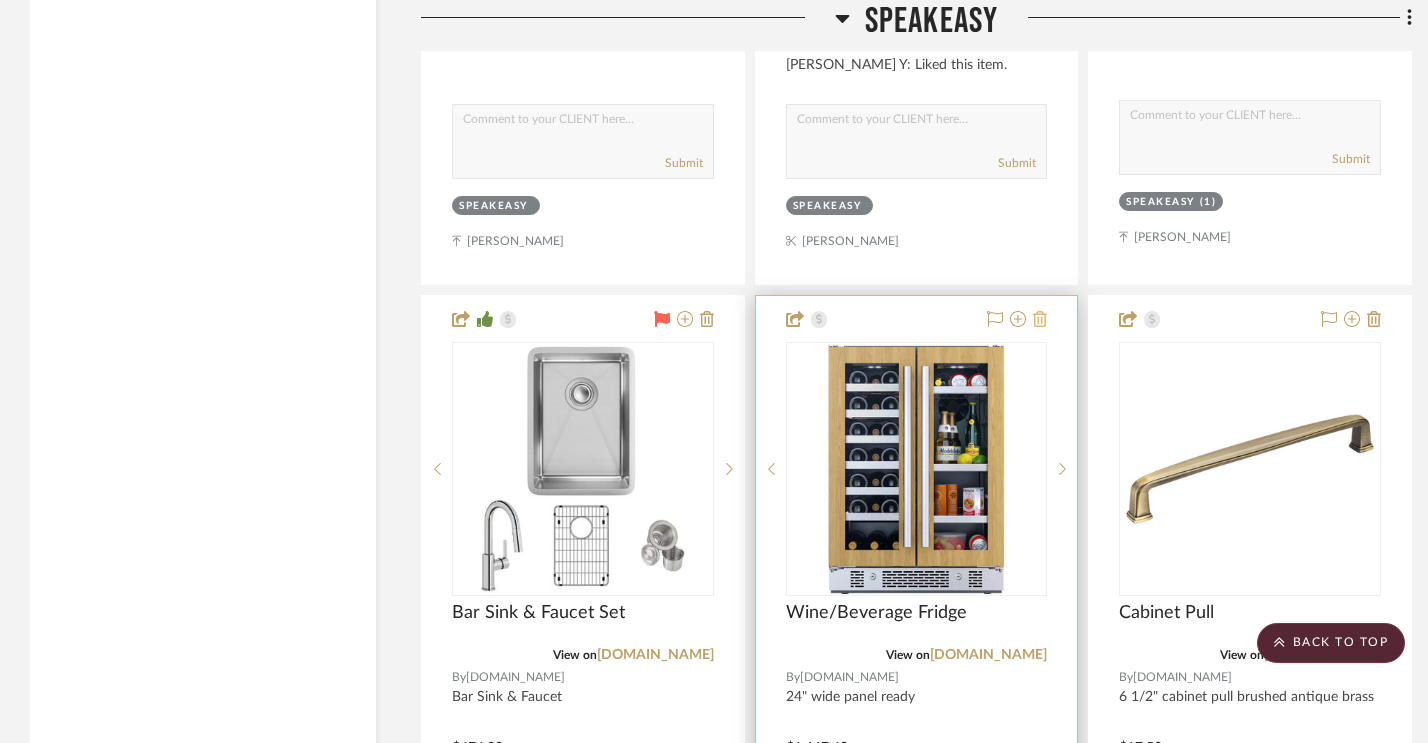 click 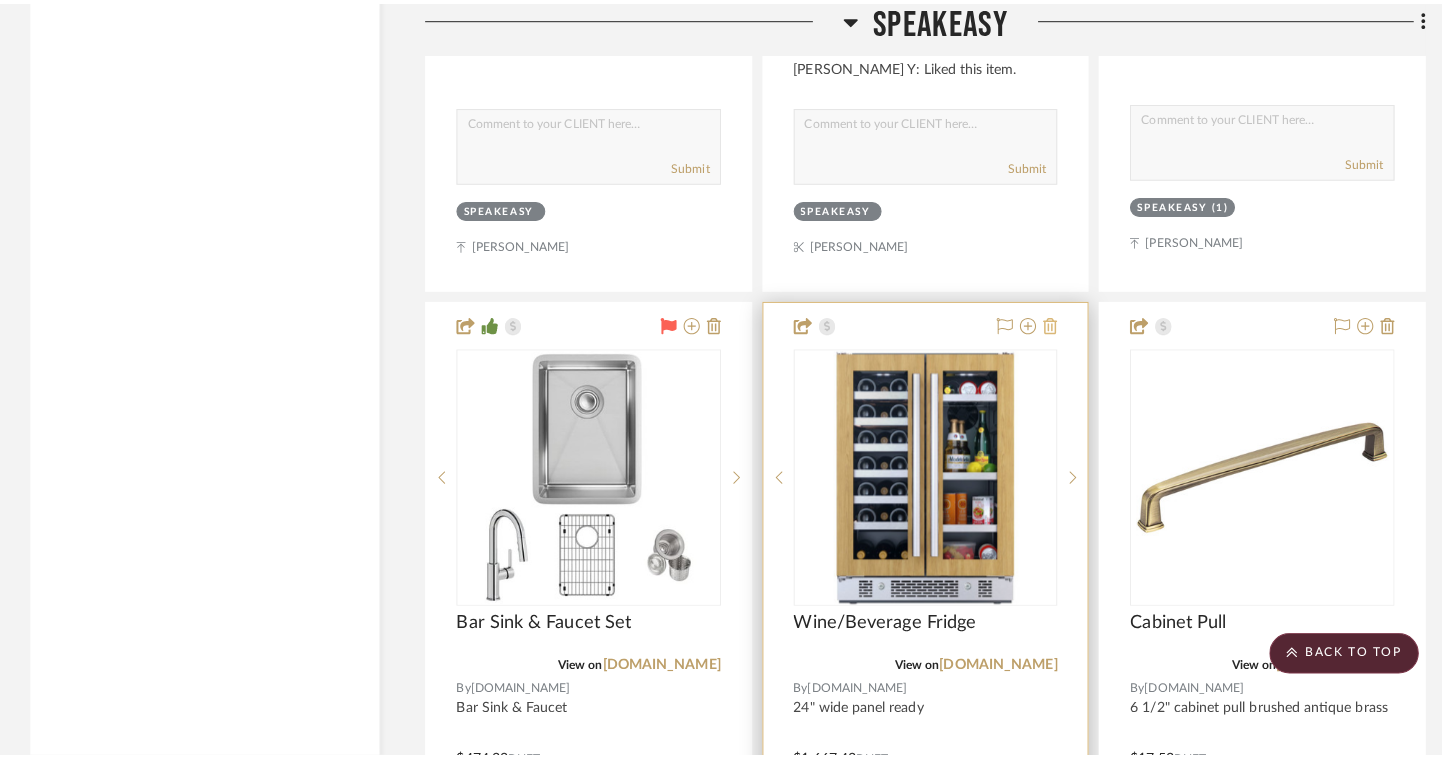 scroll, scrollTop: 0, scrollLeft: 0, axis: both 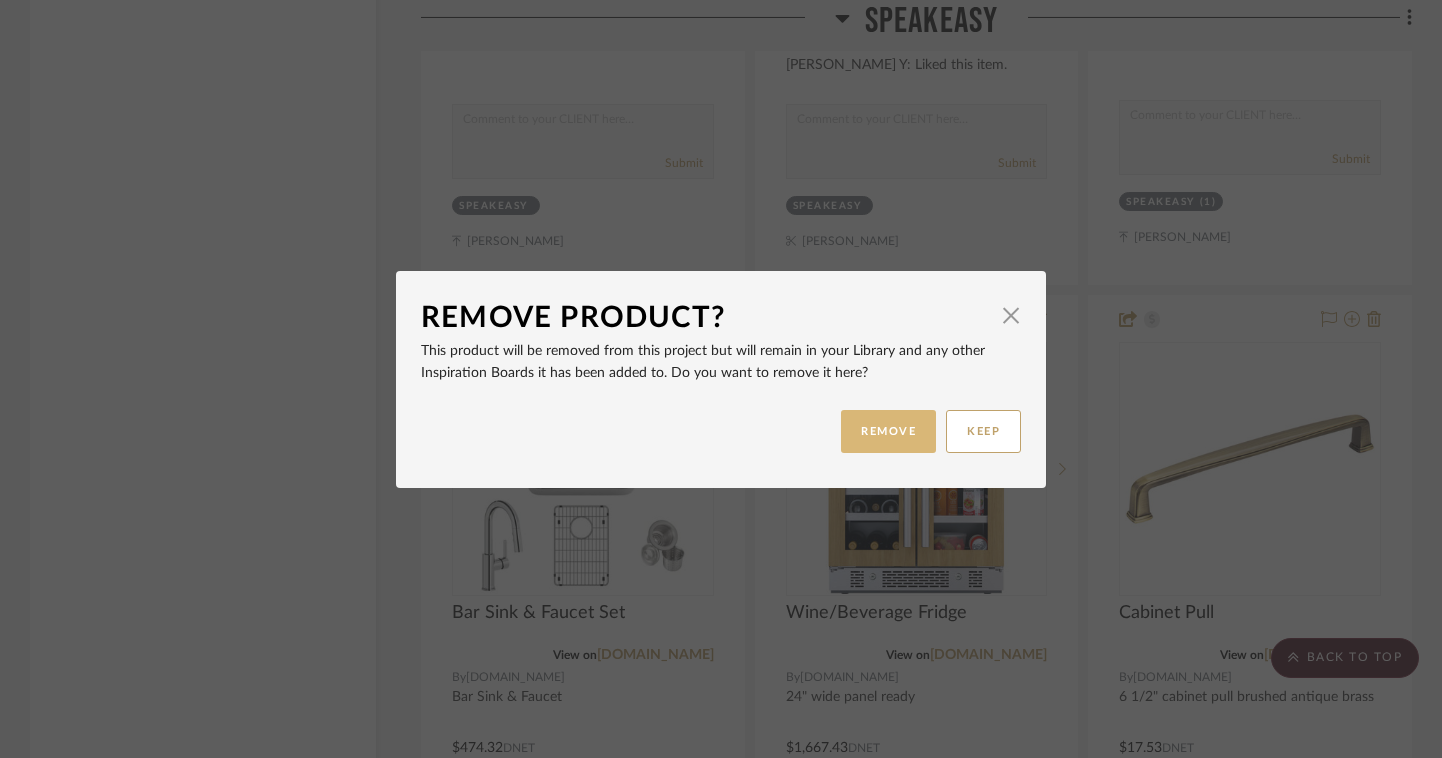 click on "REMOVE" at bounding box center [888, 431] 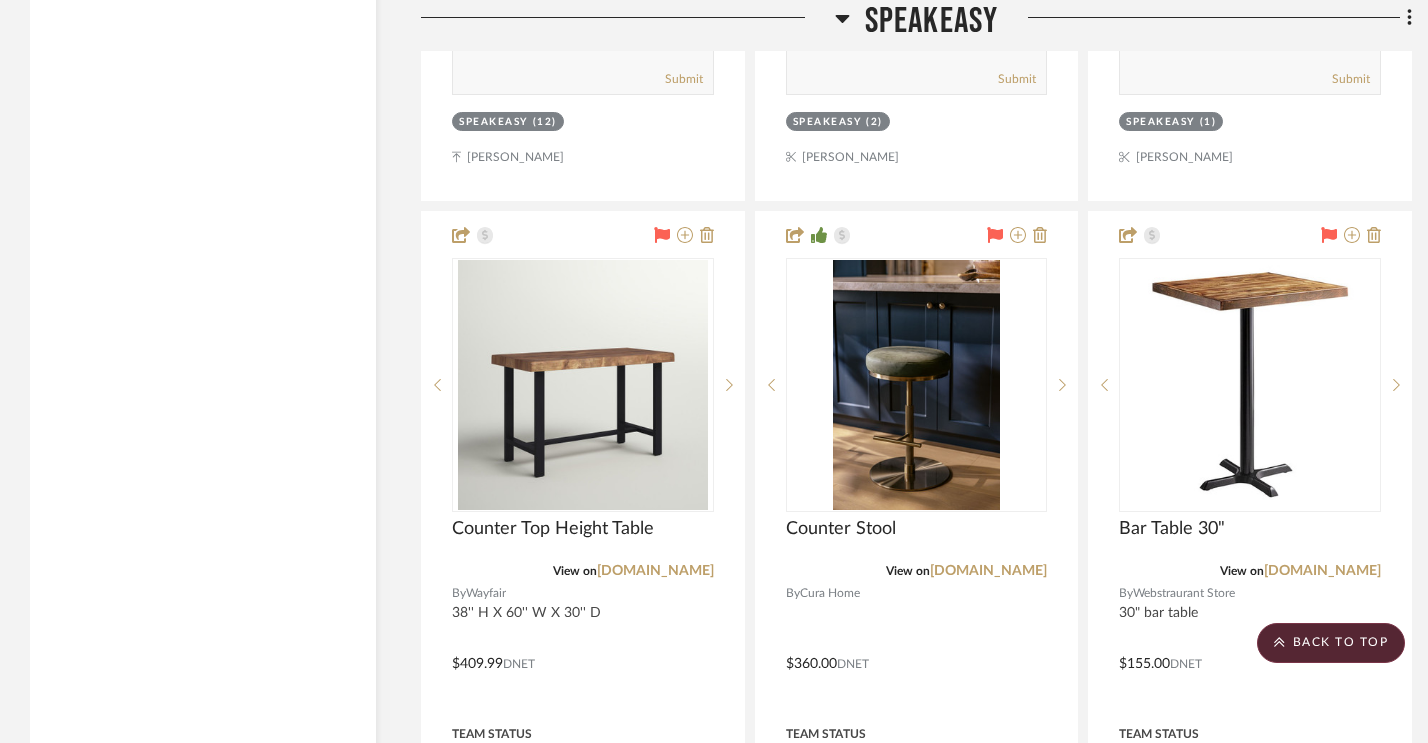 scroll, scrollTop: 21266, scrollLeft: 0, axis: vertical 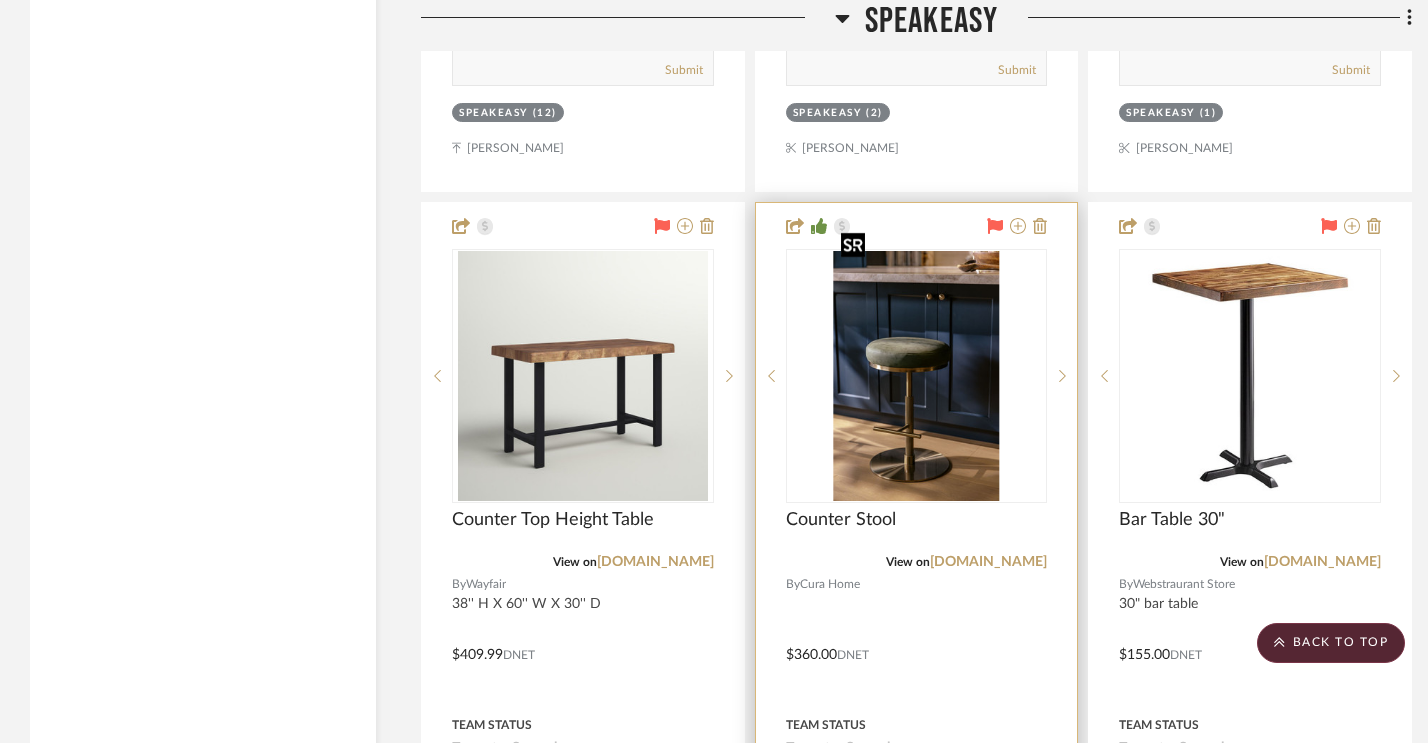 click at bounding box center (916, 376) 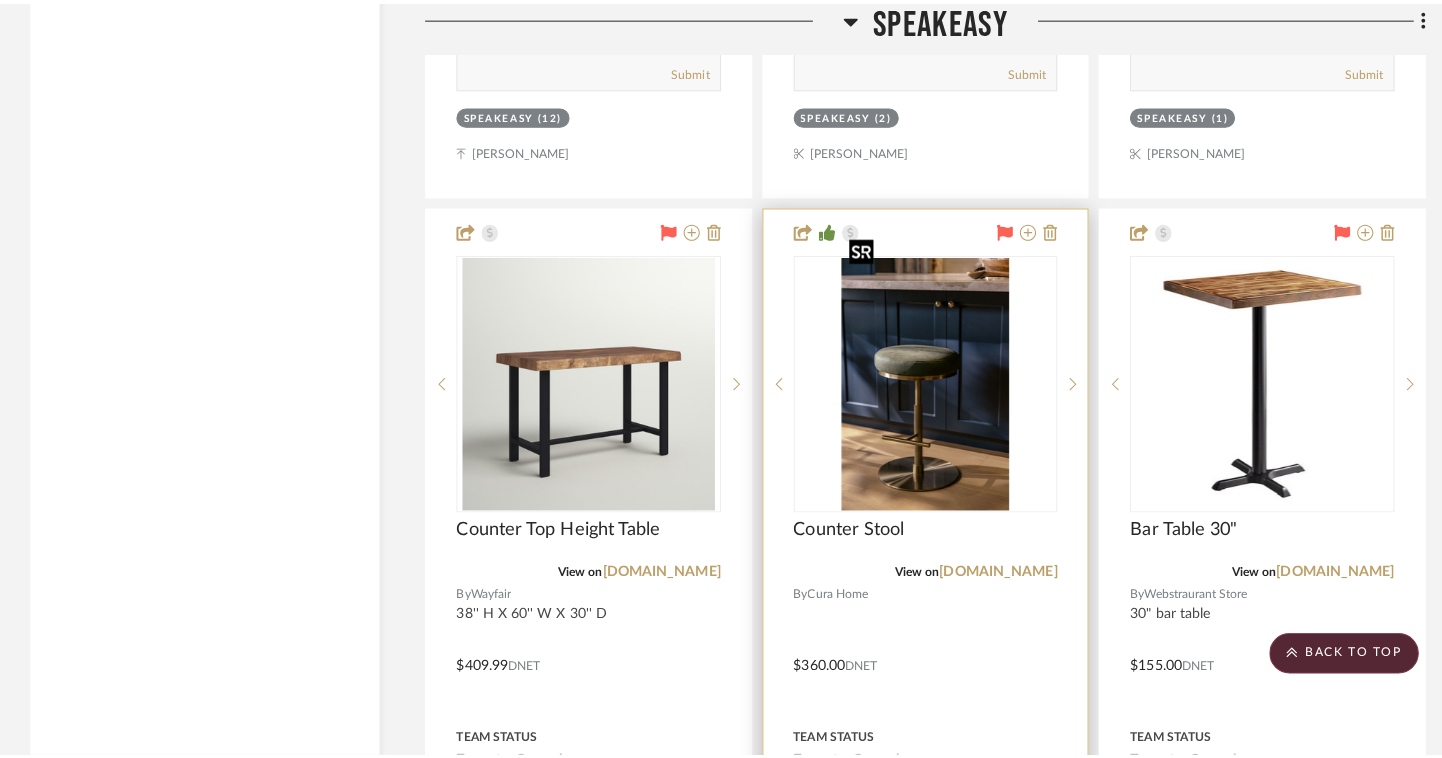 scroll, scrollTop: 0, scrollLeft: 0, axis: both 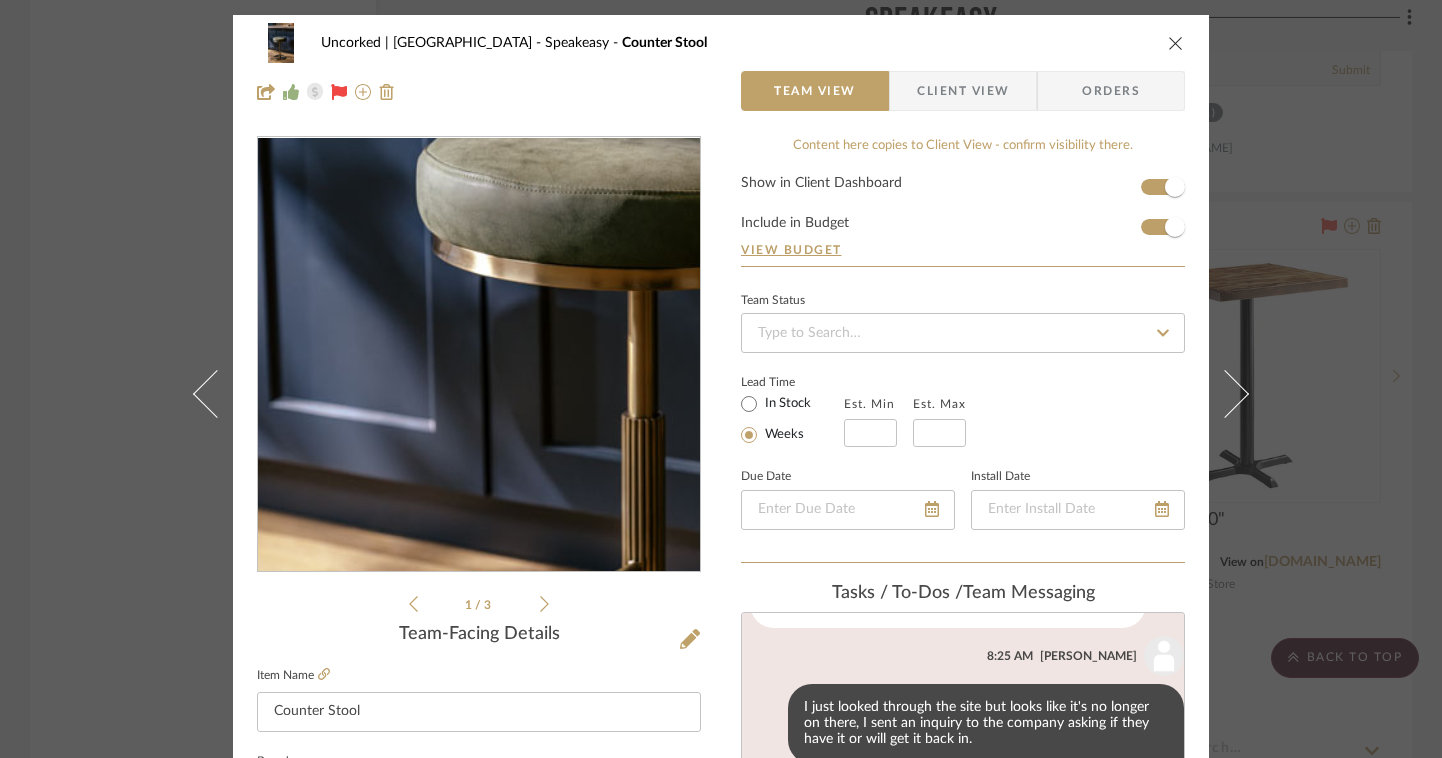 click at bounding box center [478, 355] 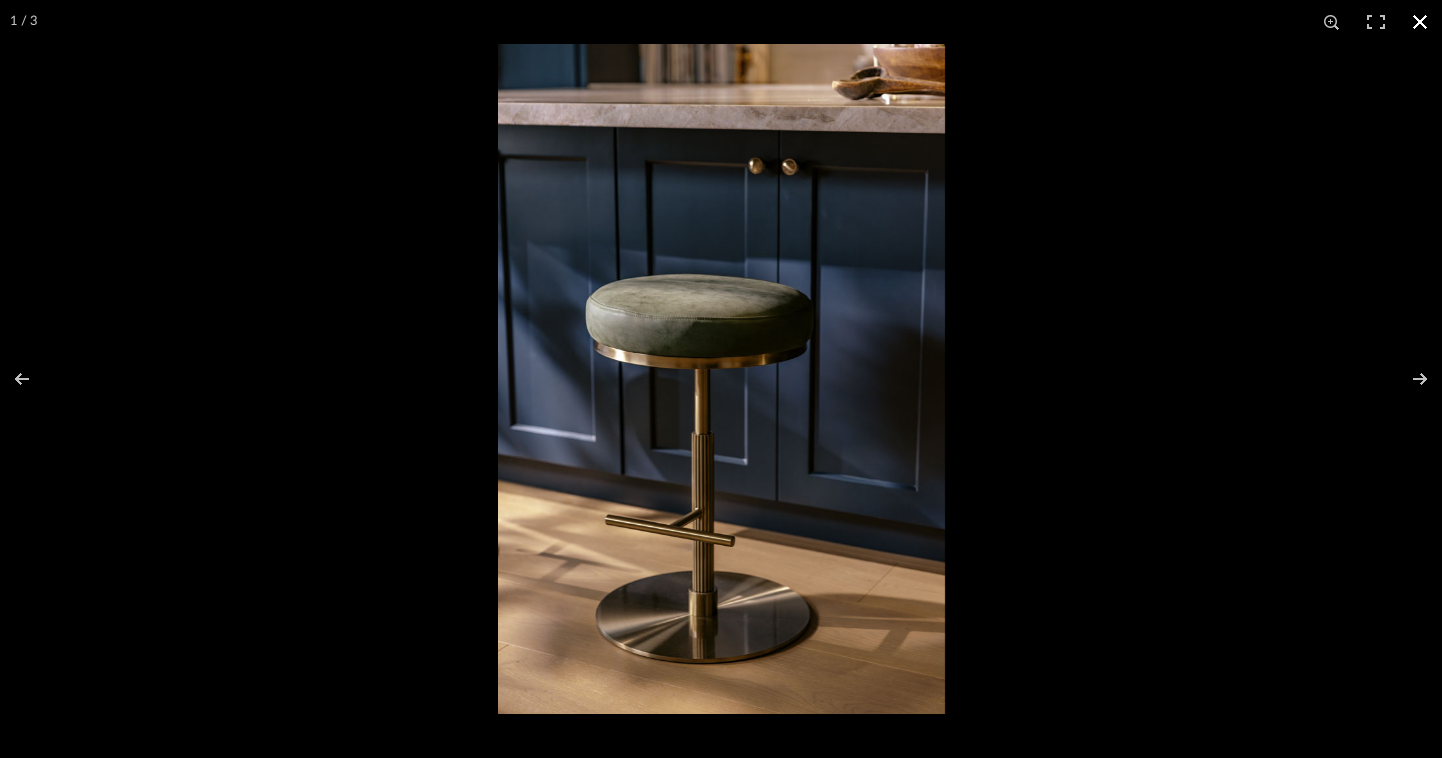 click at bounding box center (1420, 22) 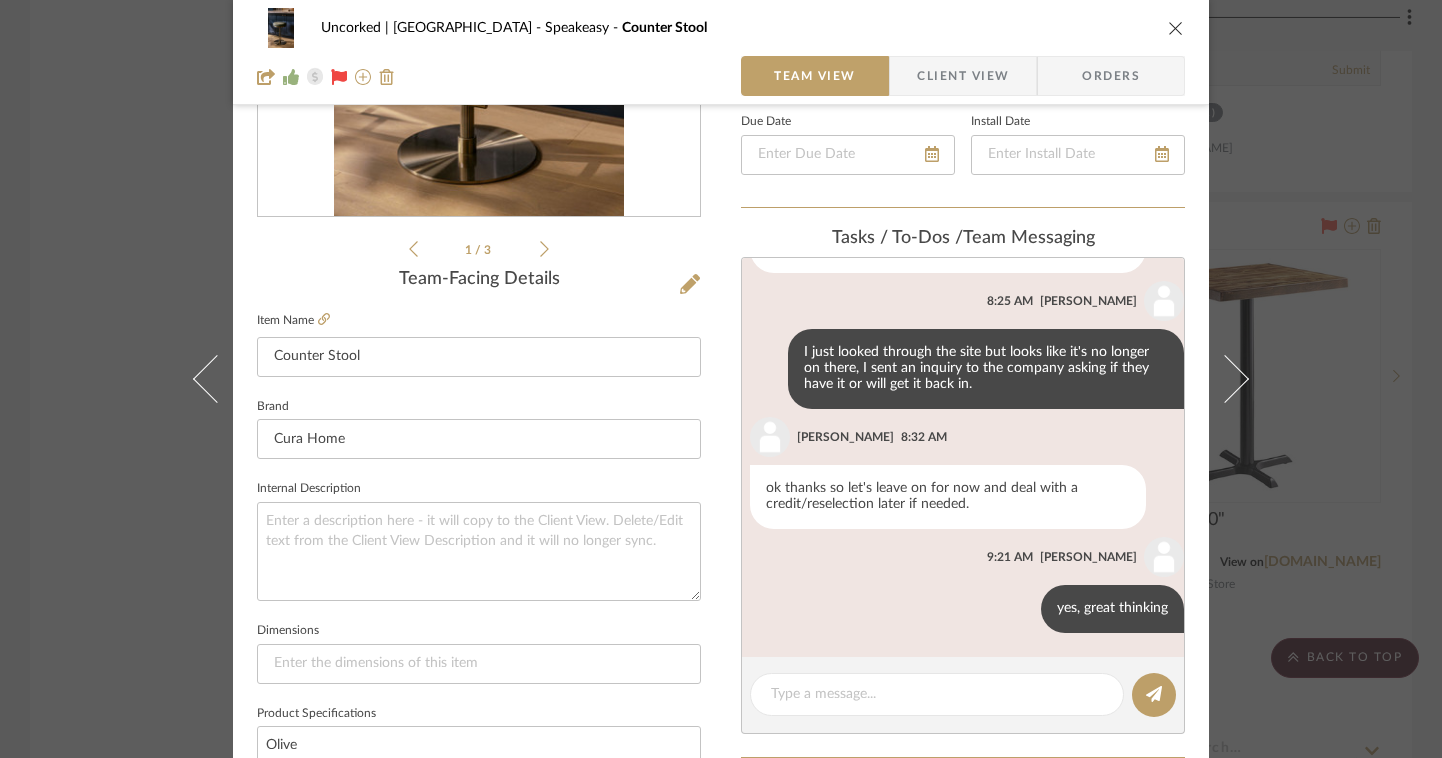 scroll, scrollTop: 0, scrollLeft: 0, axis: both 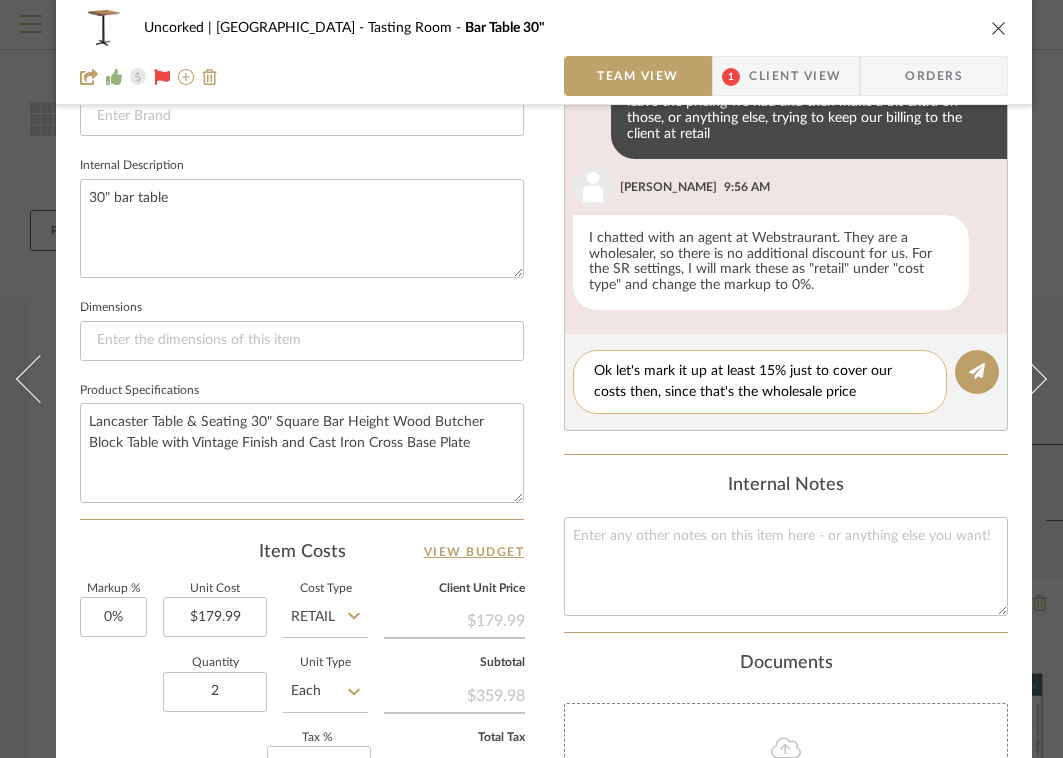 drag, startPoint x: 772, startPoint y: 372, endPoint x: 724, endPoint y: 373, distance: 48.010414 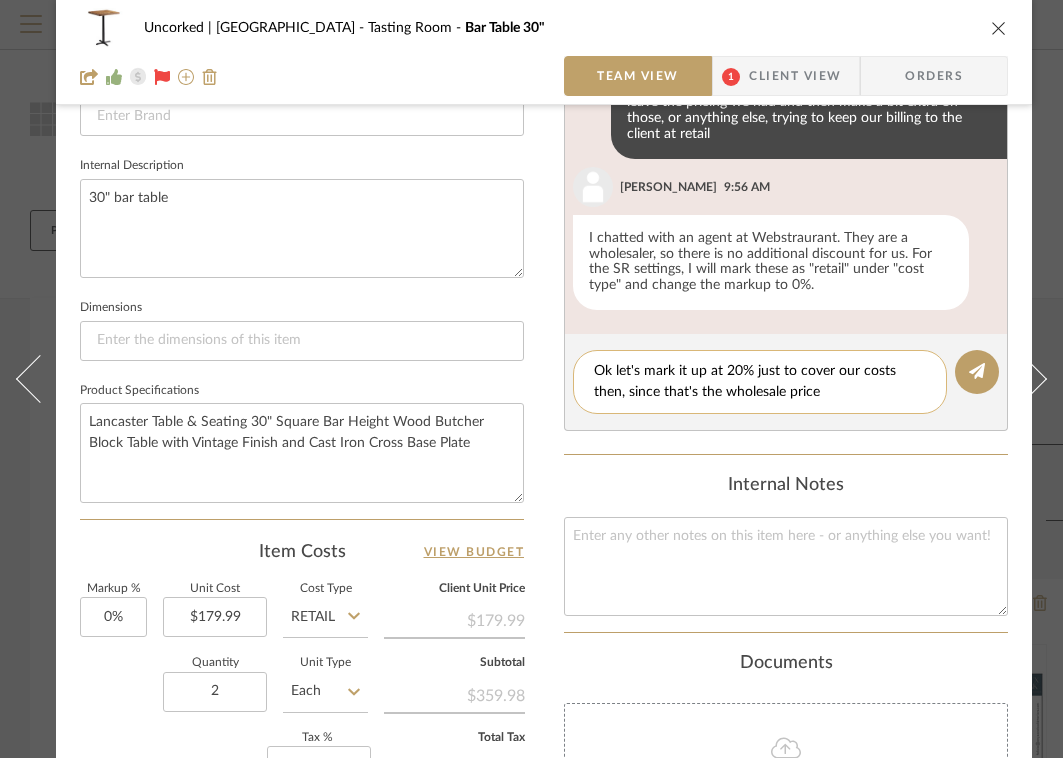 click on "Ok let's mark it up at 20% just to cover our costs then, since that's the wholesale price" 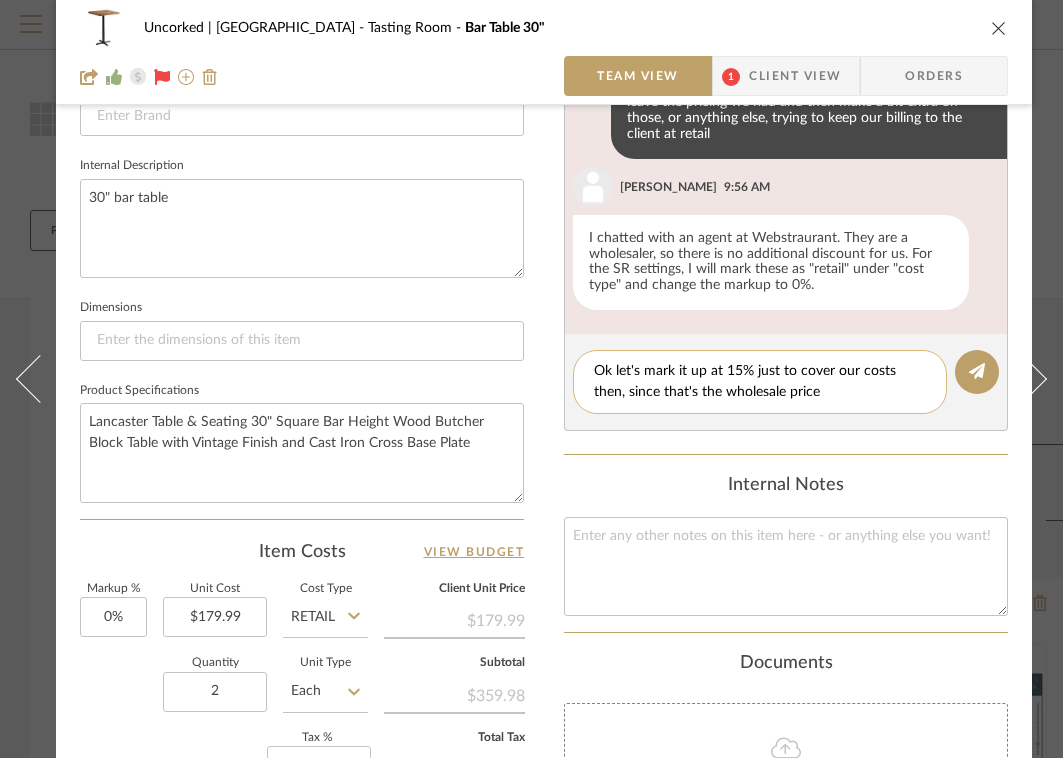 click on "Ok let's mark it up at 15% just to cover our costs then, since that's the wholesale price" 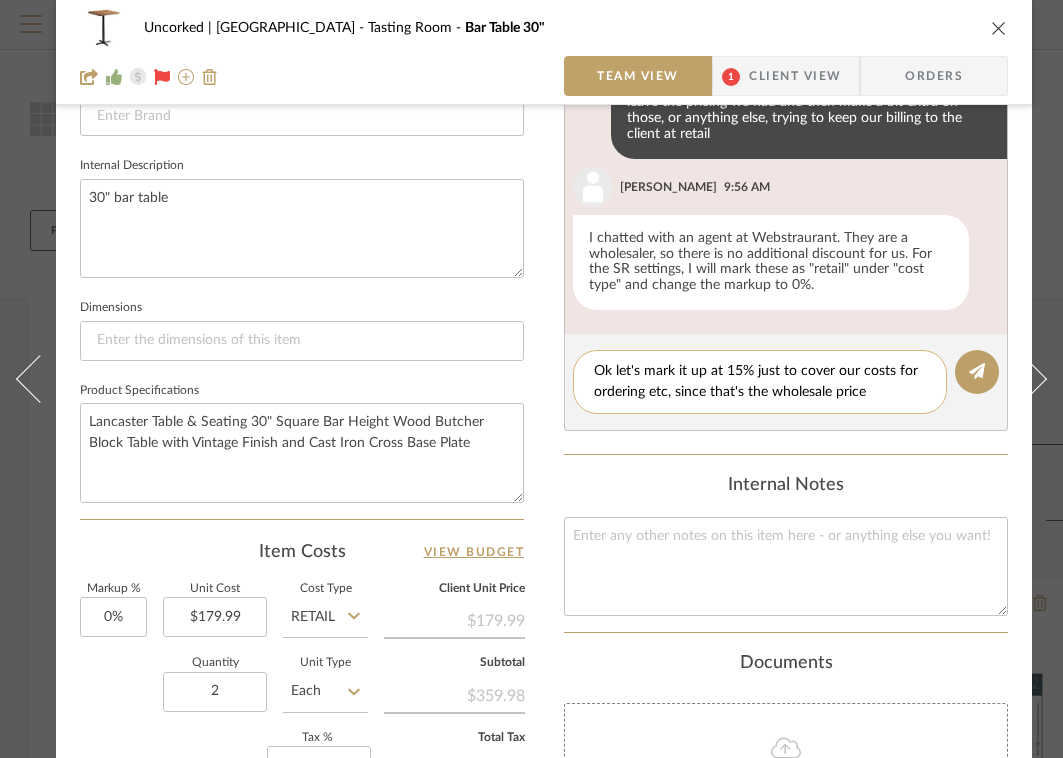 click on "Ok let's mark it up at 15% just to cover our costs for ordering etc, since that's the wholesale price" 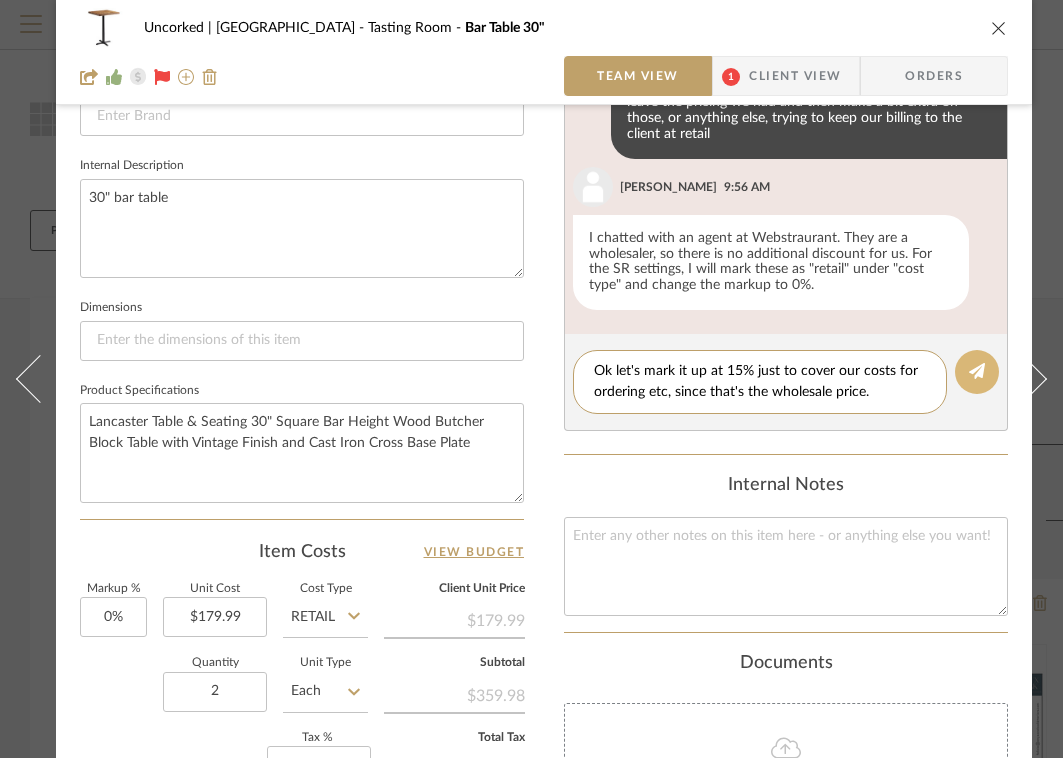 type on "Ok let's mark it up at 15% just to cover our costs for ordering etc, since that's the wholesale price." 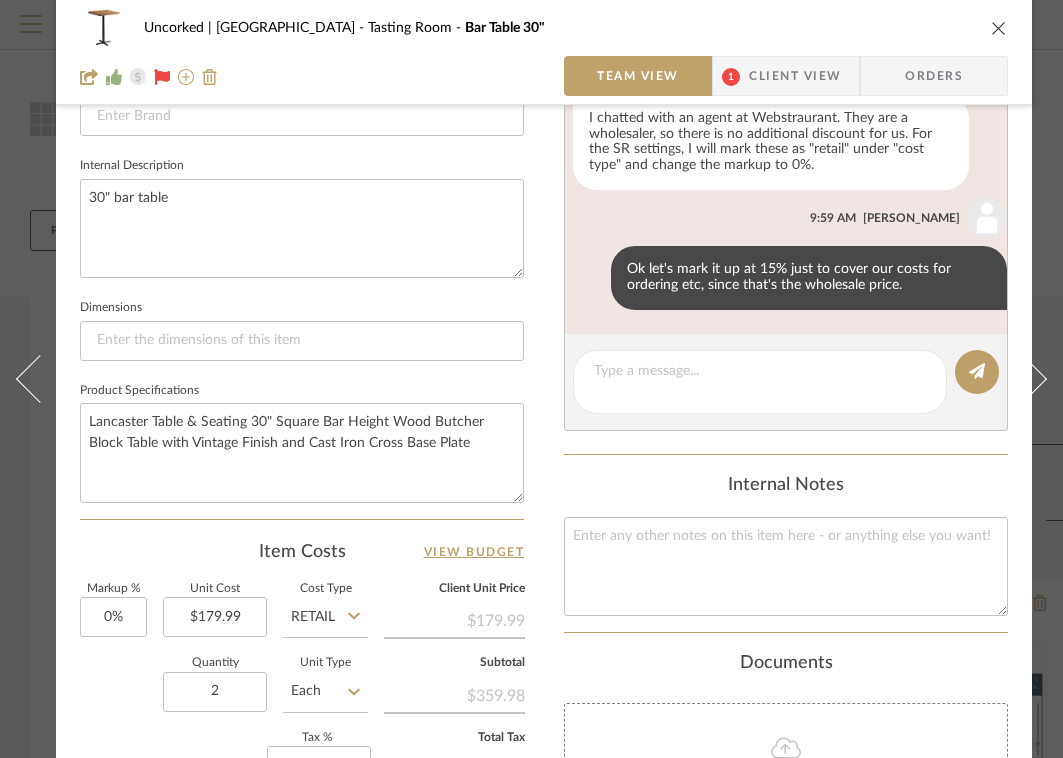 scroll, scrollTop: 0, scrollLeft: 0, axis: both 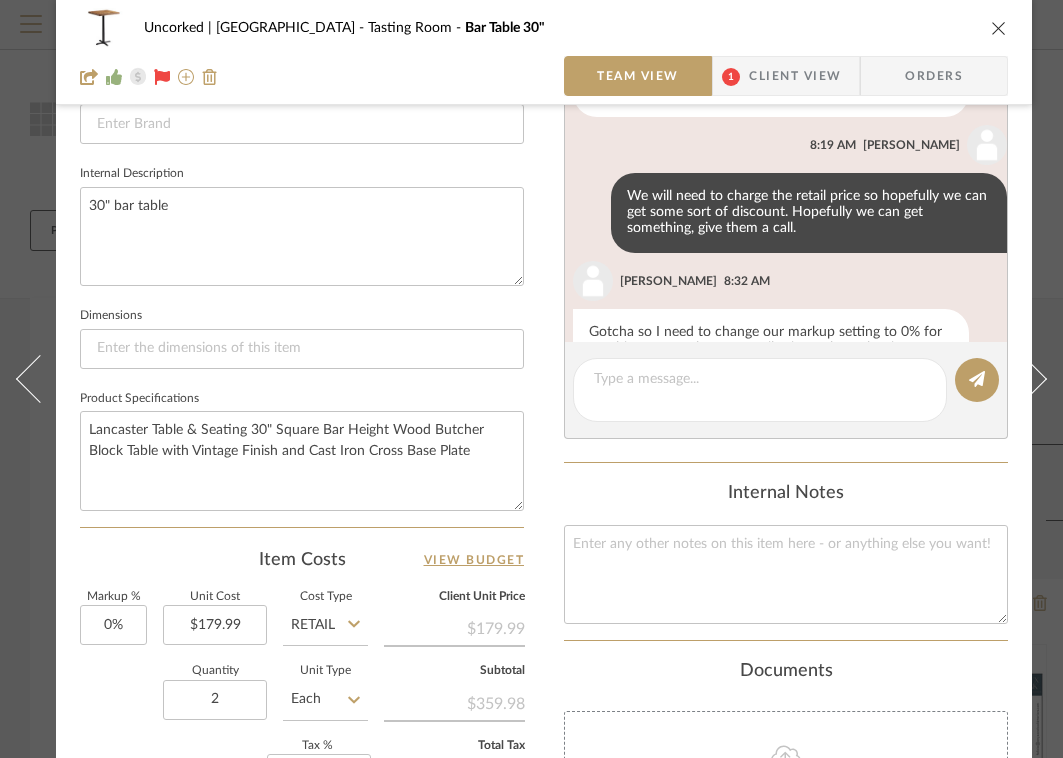 click at bounding box center [999, 28] 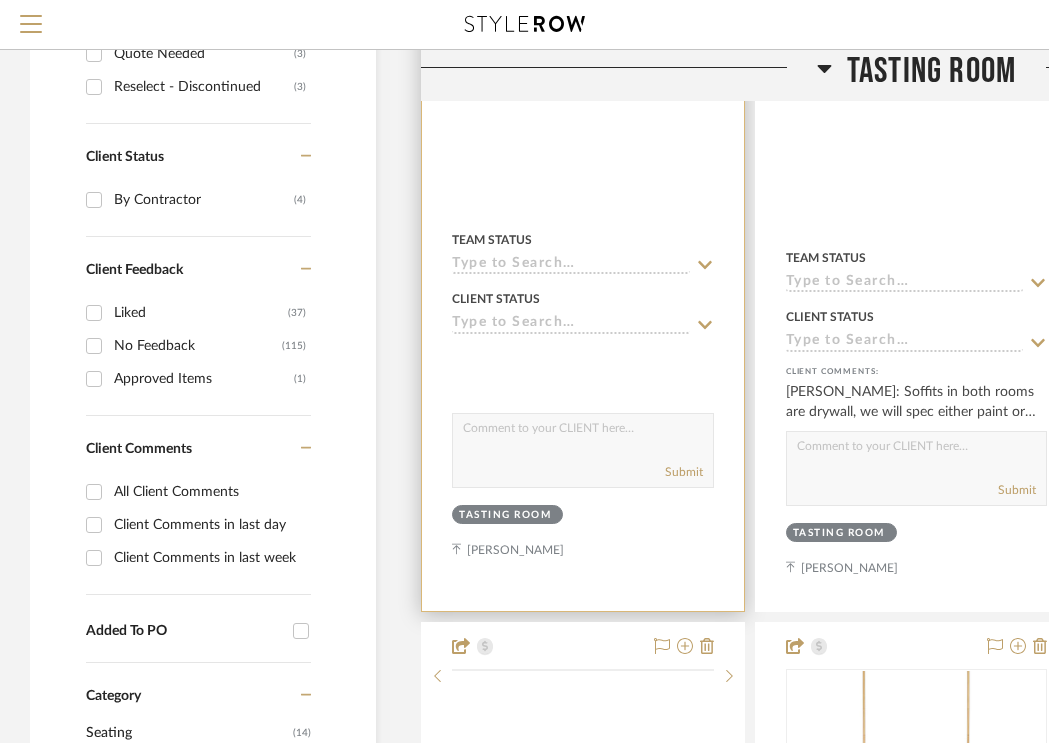 scroll, scrollTop: 973, scrollLeft: 0, axis: vertical 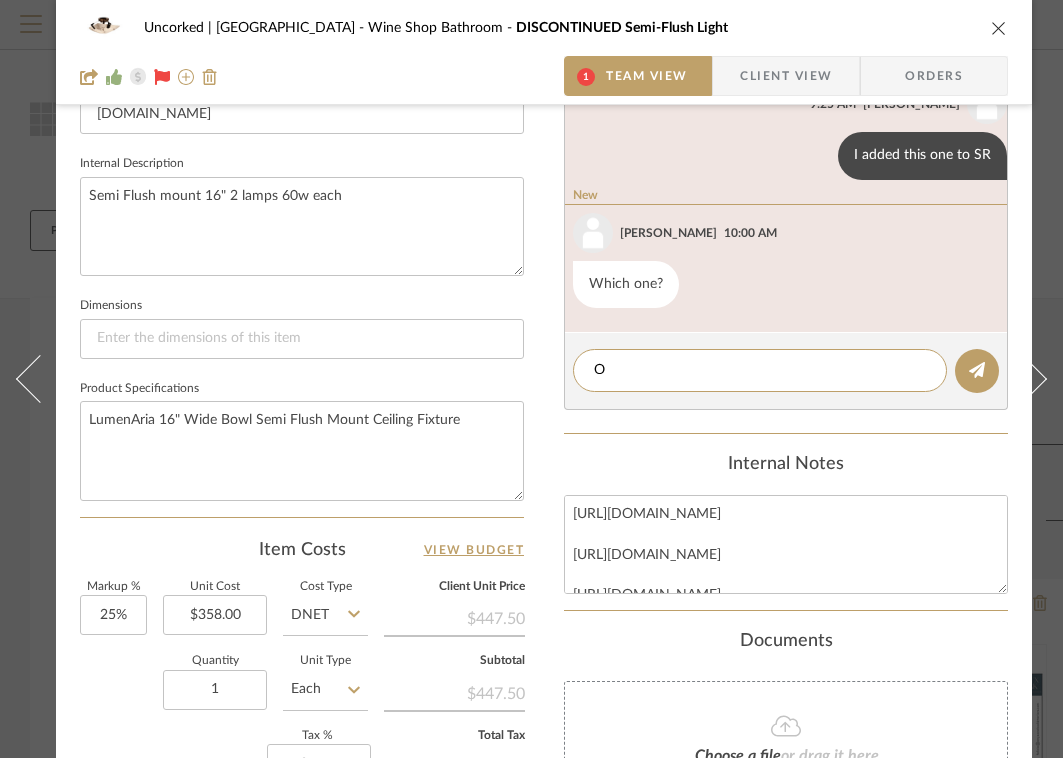 type on "O" 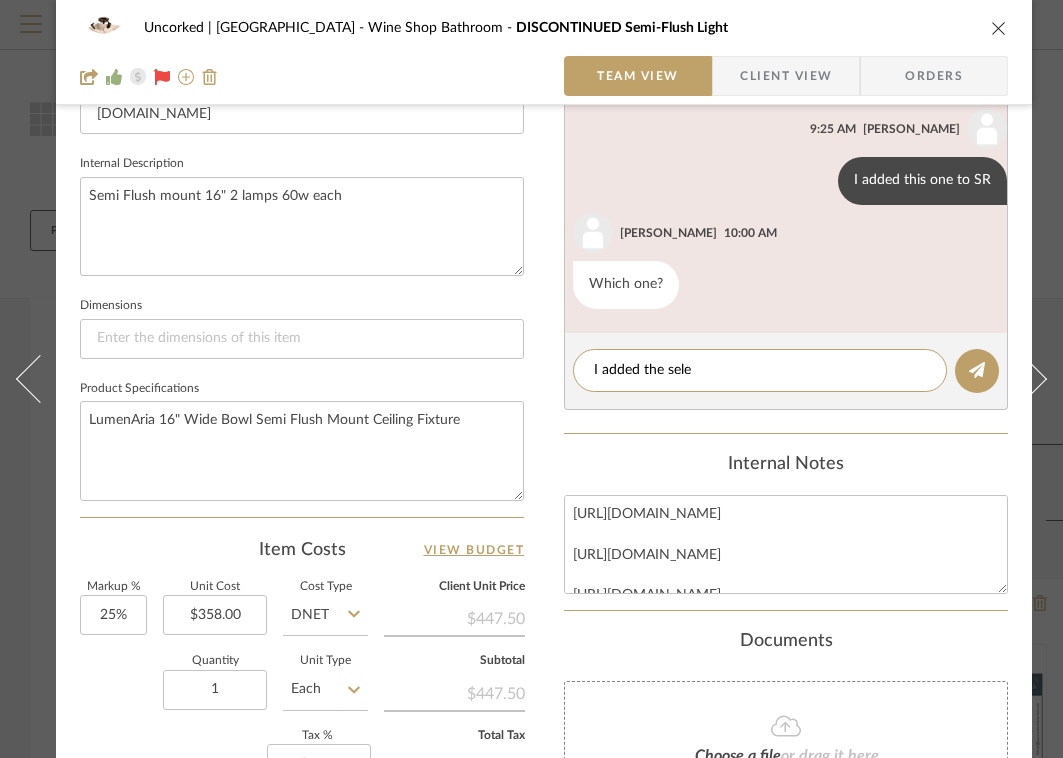 scroll, scrollTop: 357, scrollLeft: 0, axis: vertical 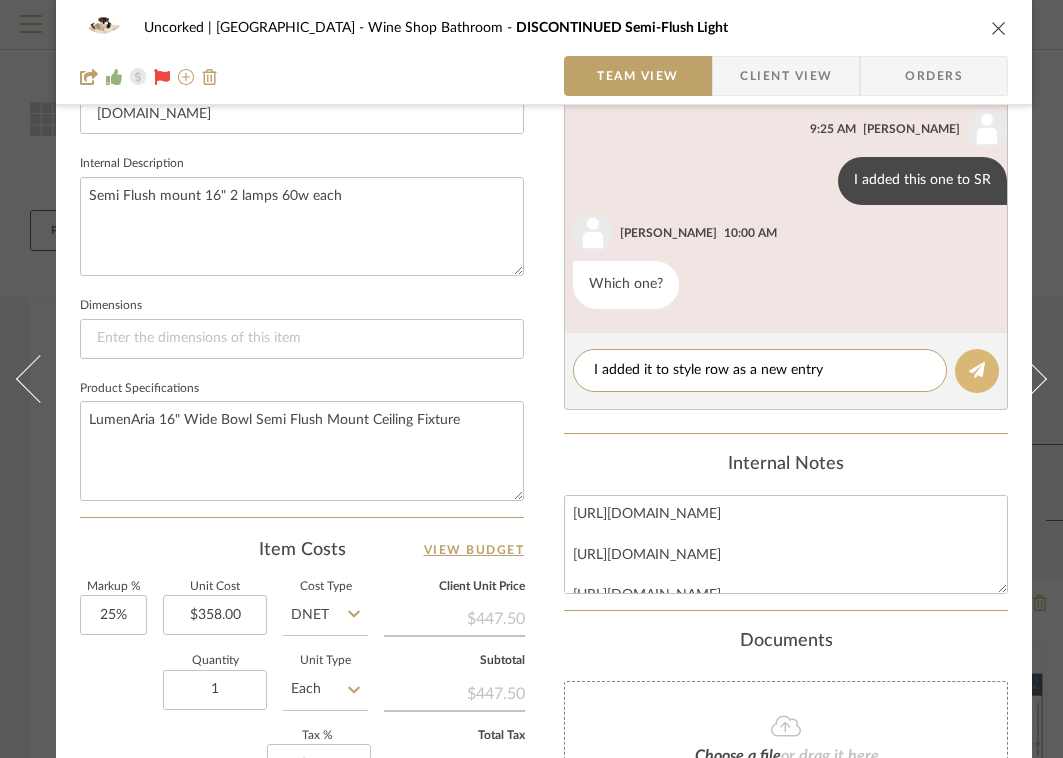 type on "I added it to style row as a new entry" 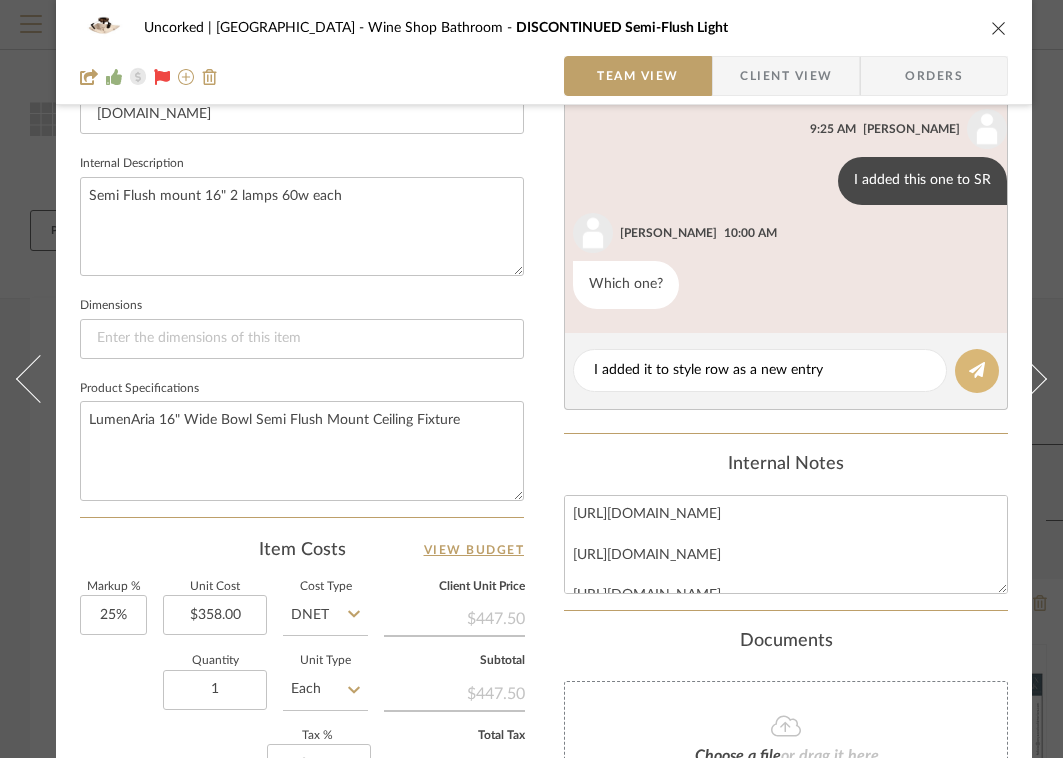 click 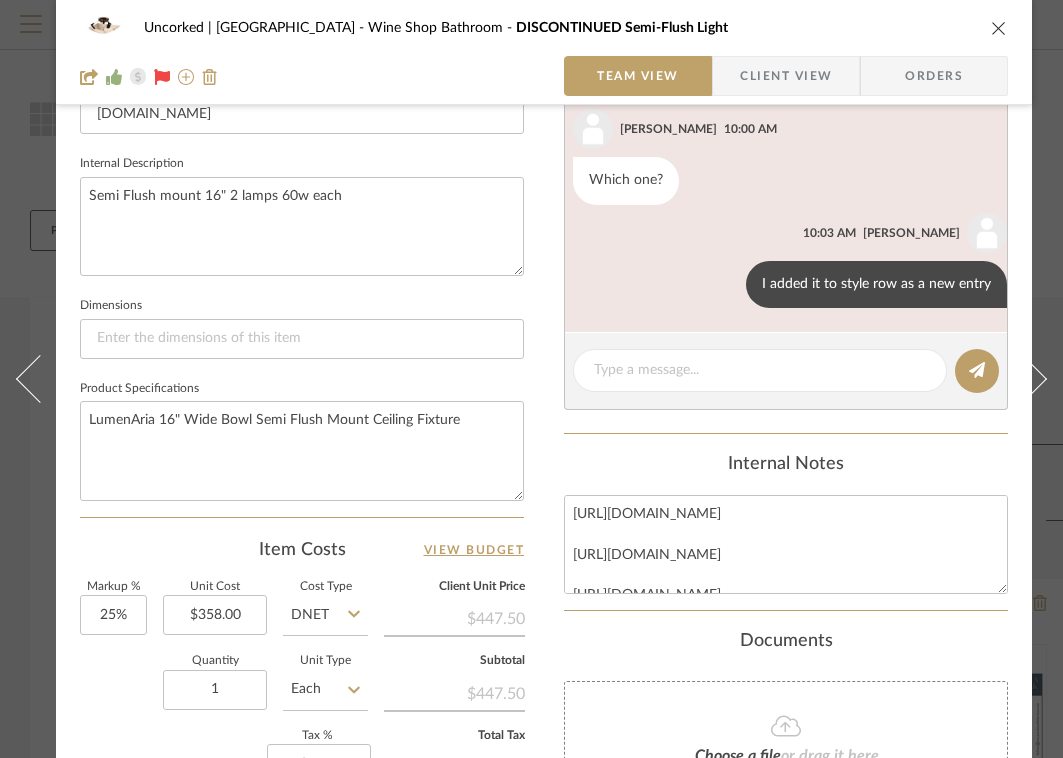 scroll, scrollTop: 461, scrollLeft: 0, axis: vertical 